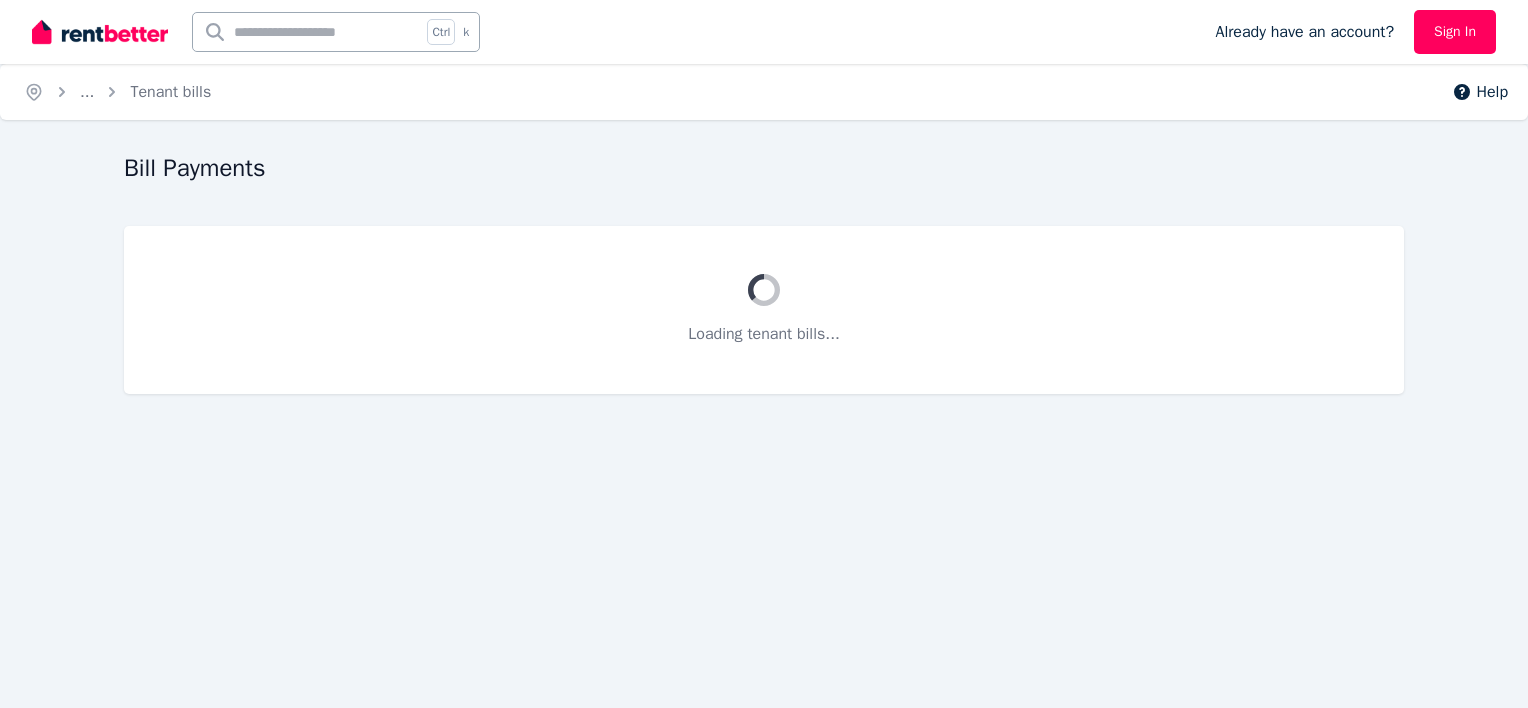 scroll, scrollTop: 0, scrollLeft: 0, axis: both 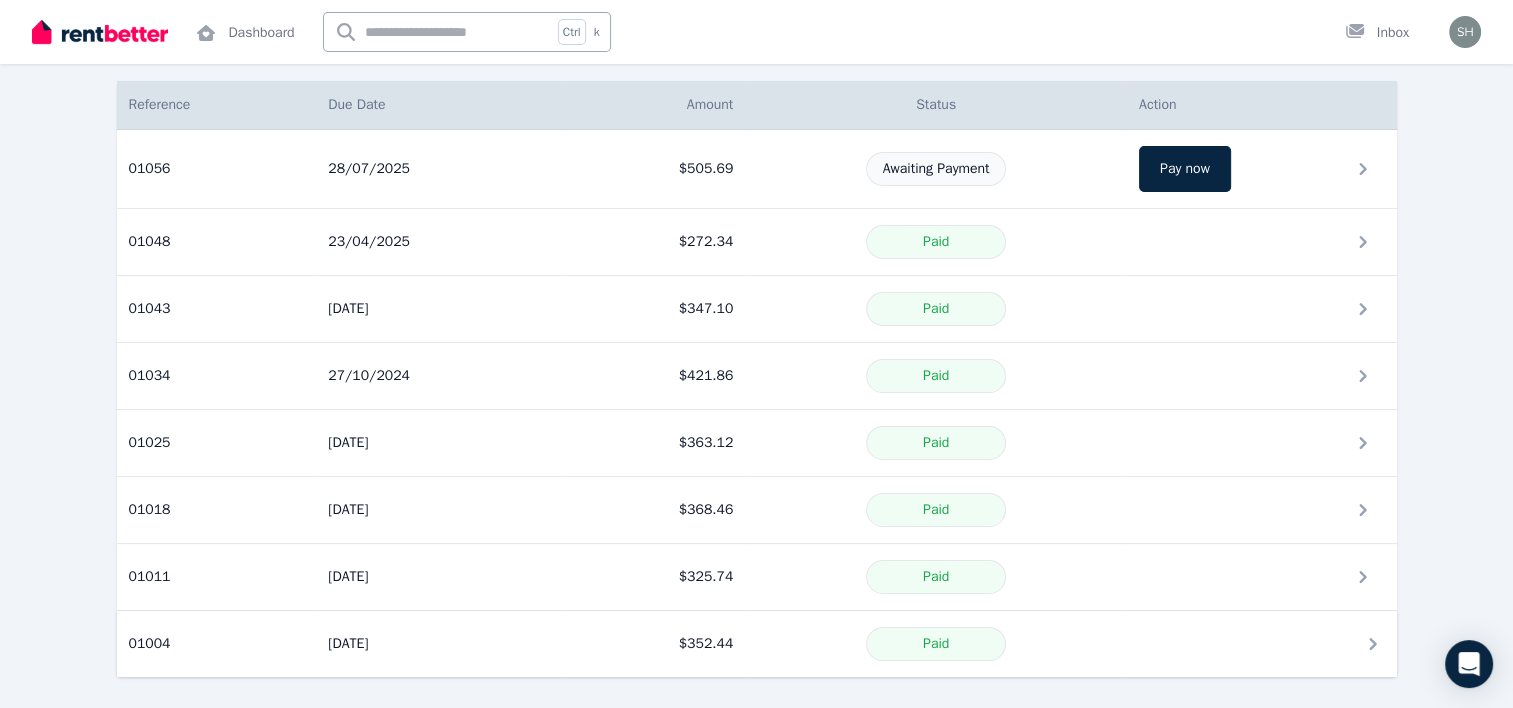 click 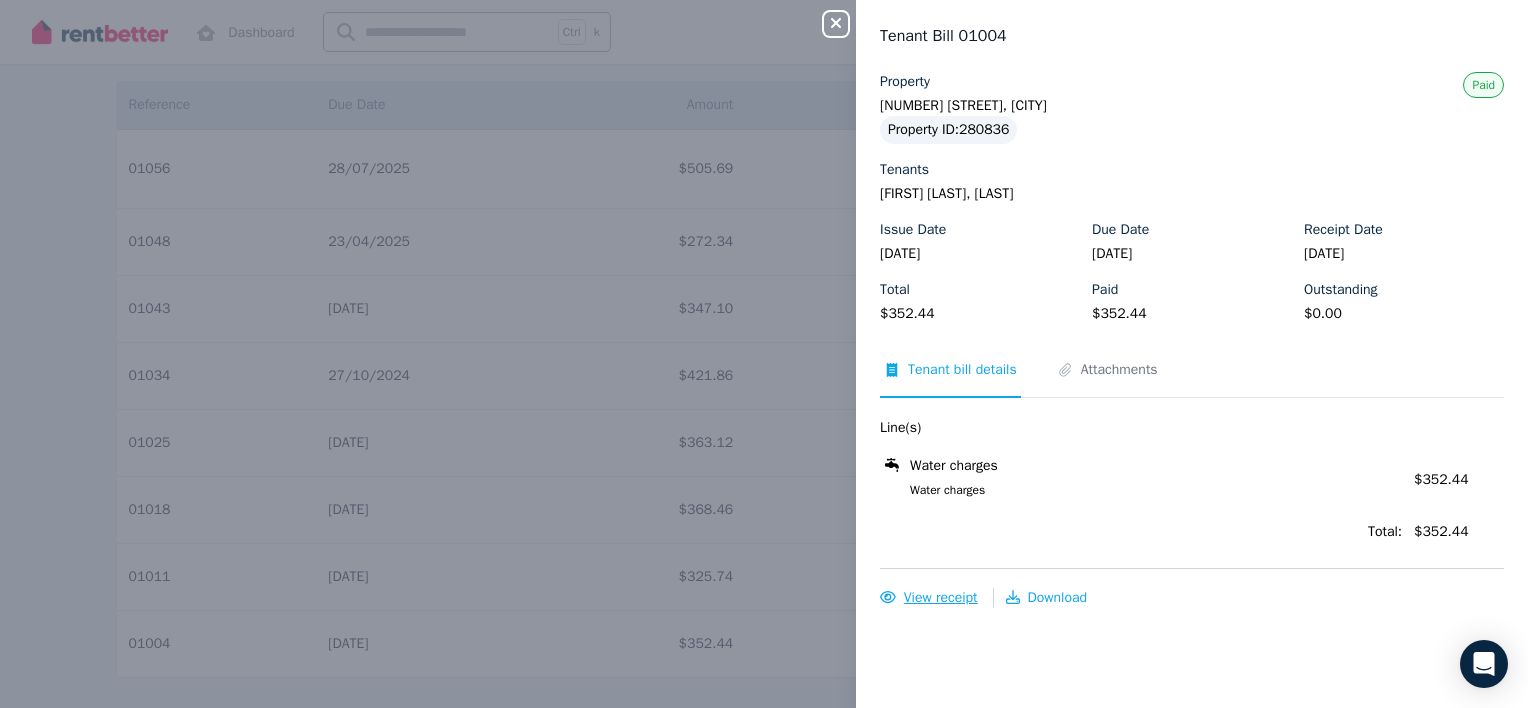 click on "View receipt" at bounding box center (941, 597) 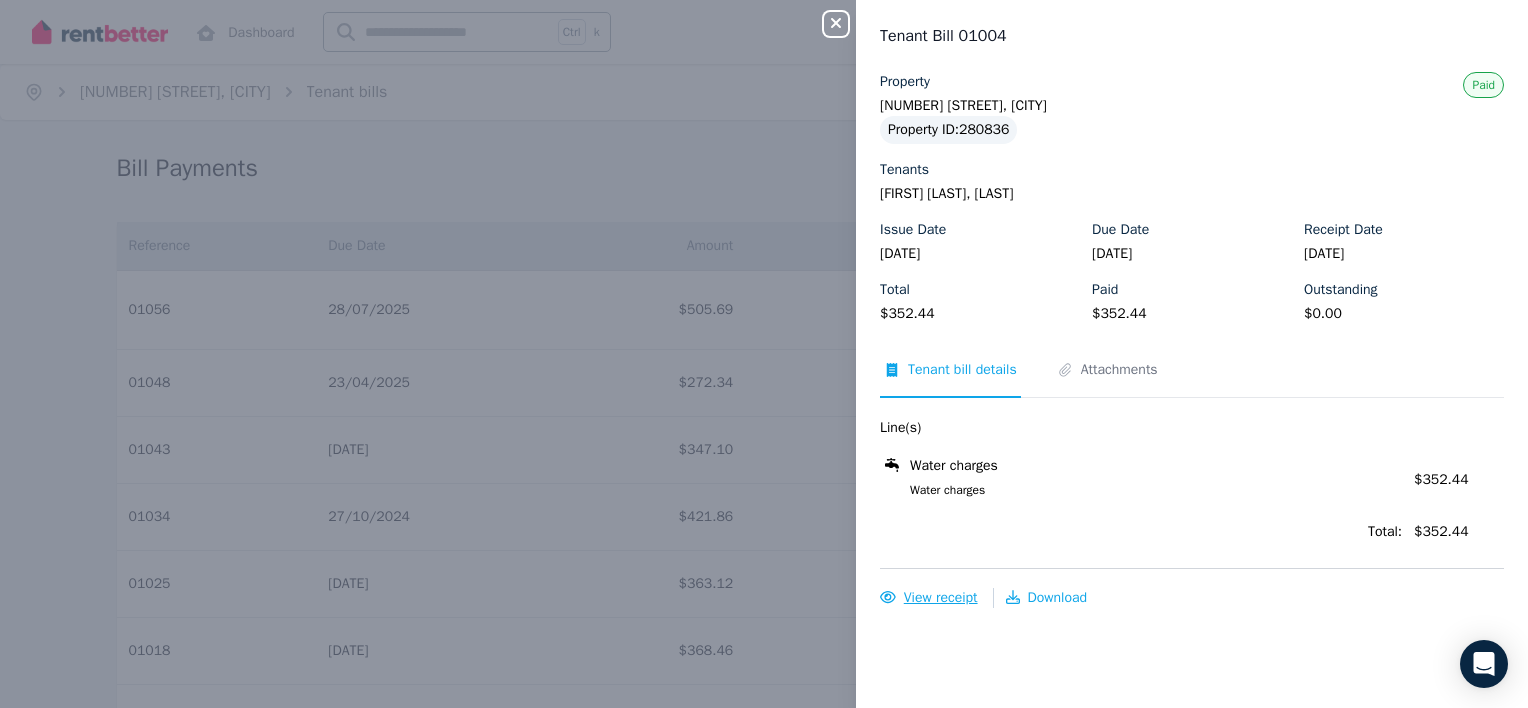scroll, scrollTop: 0, scrollLeft: 0, axis: both 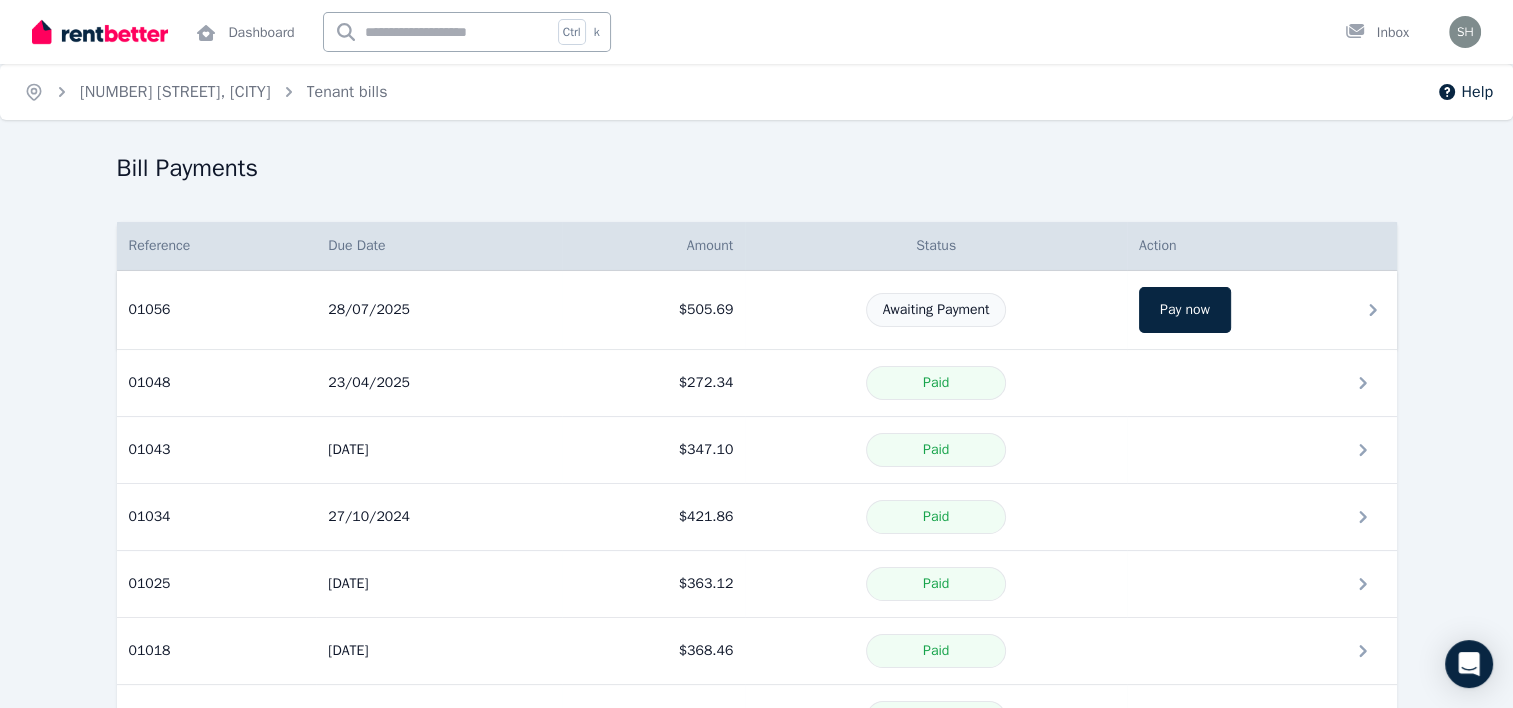 click 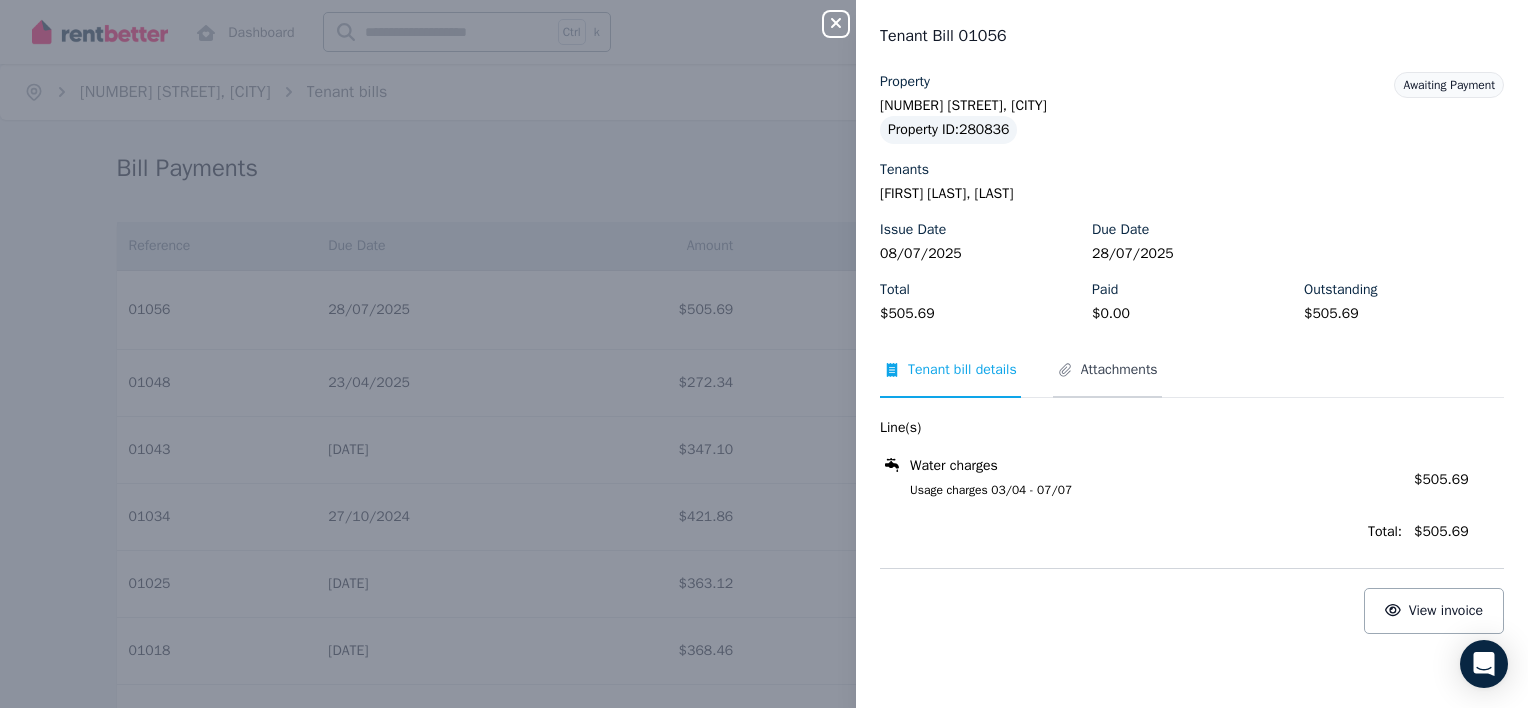 click on "Attachments" at bounding box center [1119, 370] 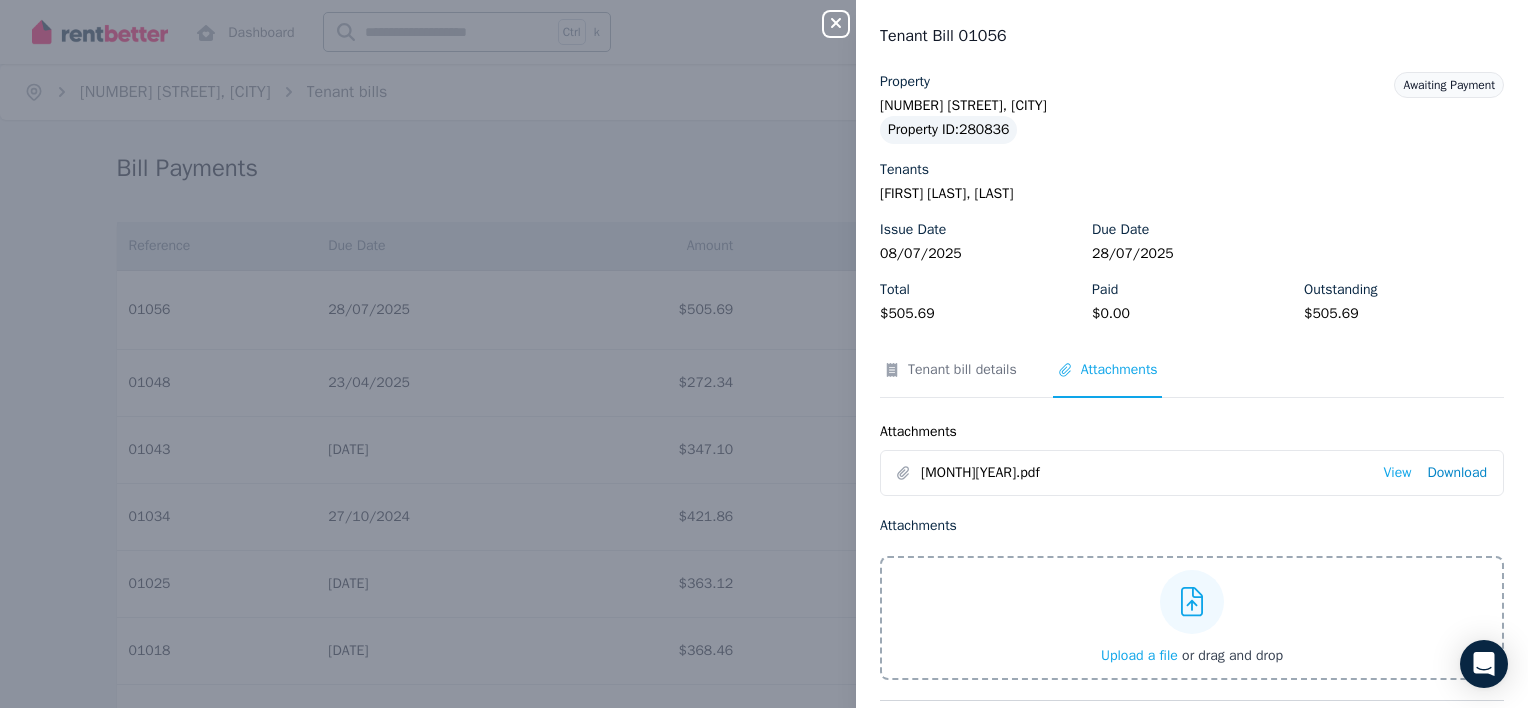 click on "Download" at bounding box center (1457, 473) 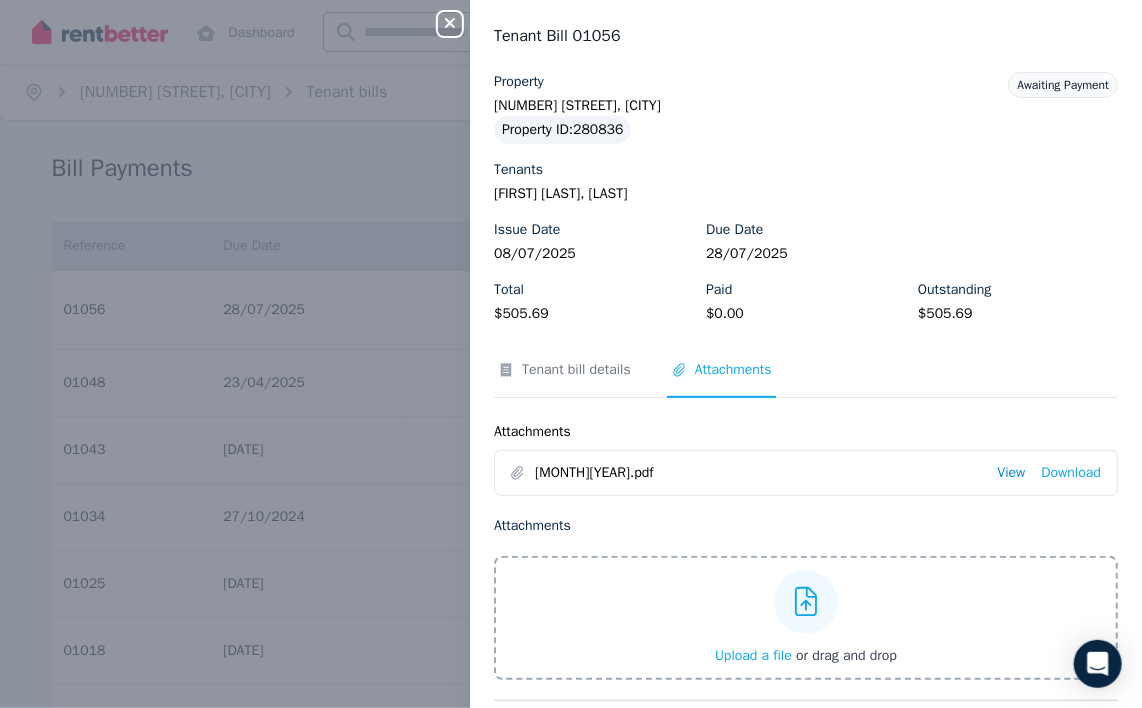 click on "View" at bounding box center (1011, 473) 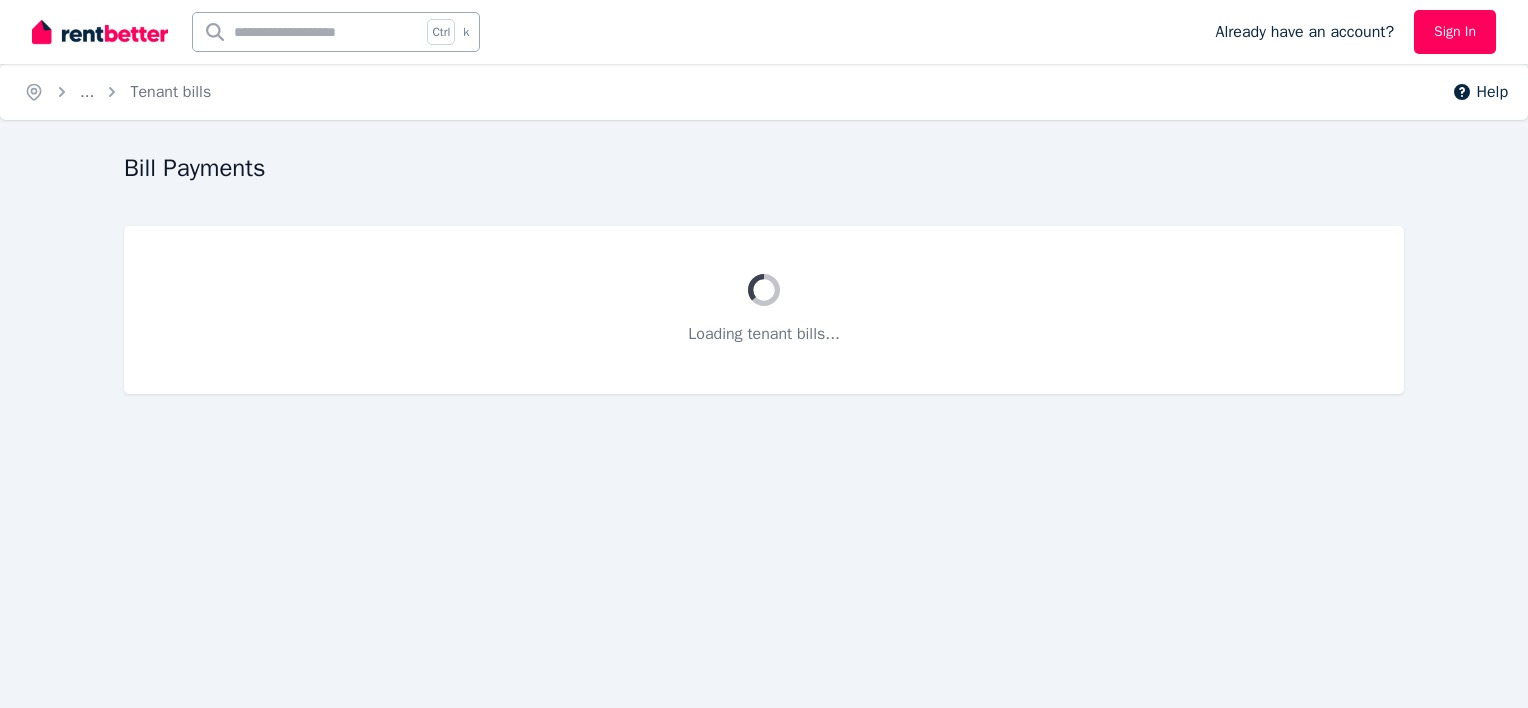 scroll, scrollTop: 0, scrollLeft: 0, axis: both 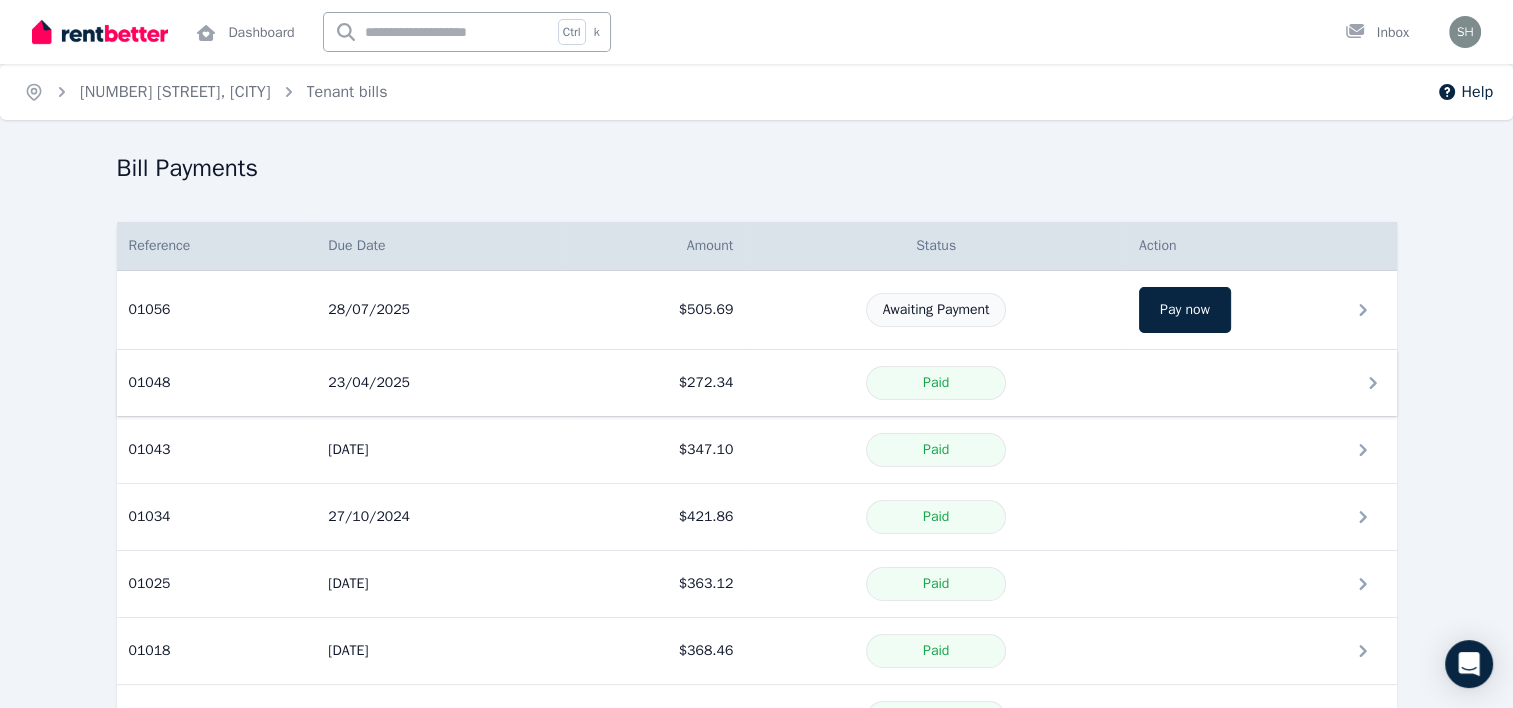 click 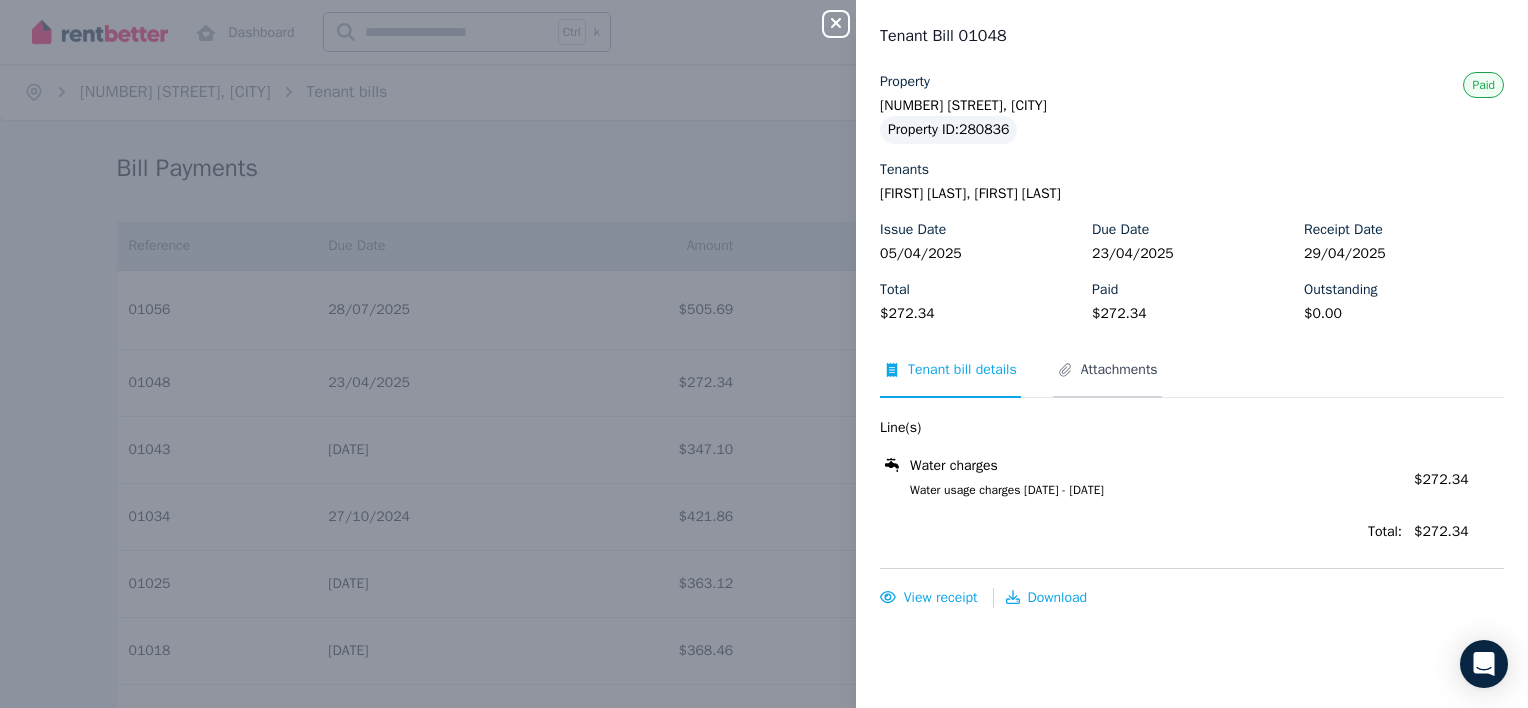 click on "Attachments" at bounding box center (1119, 370) 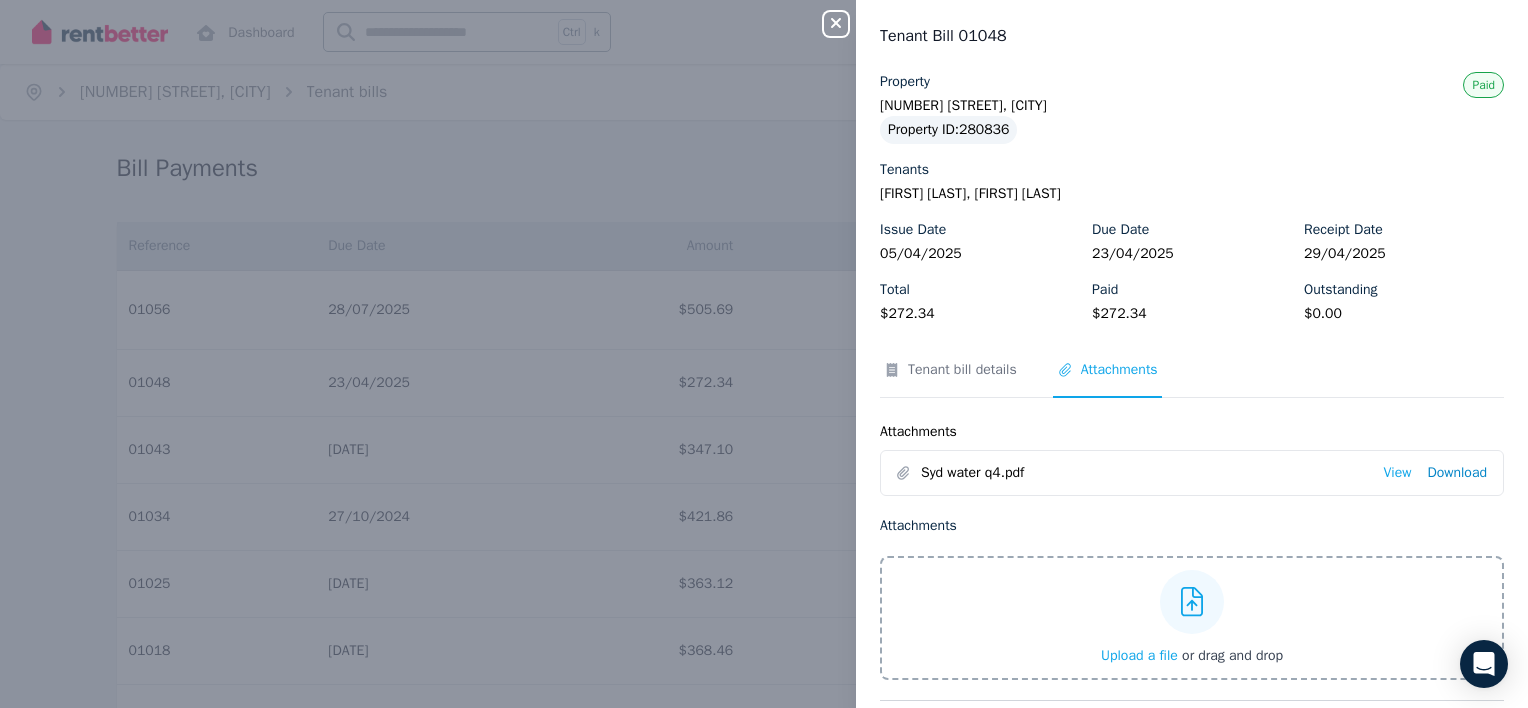 click on "Download" at bounding box center (1457, 473) 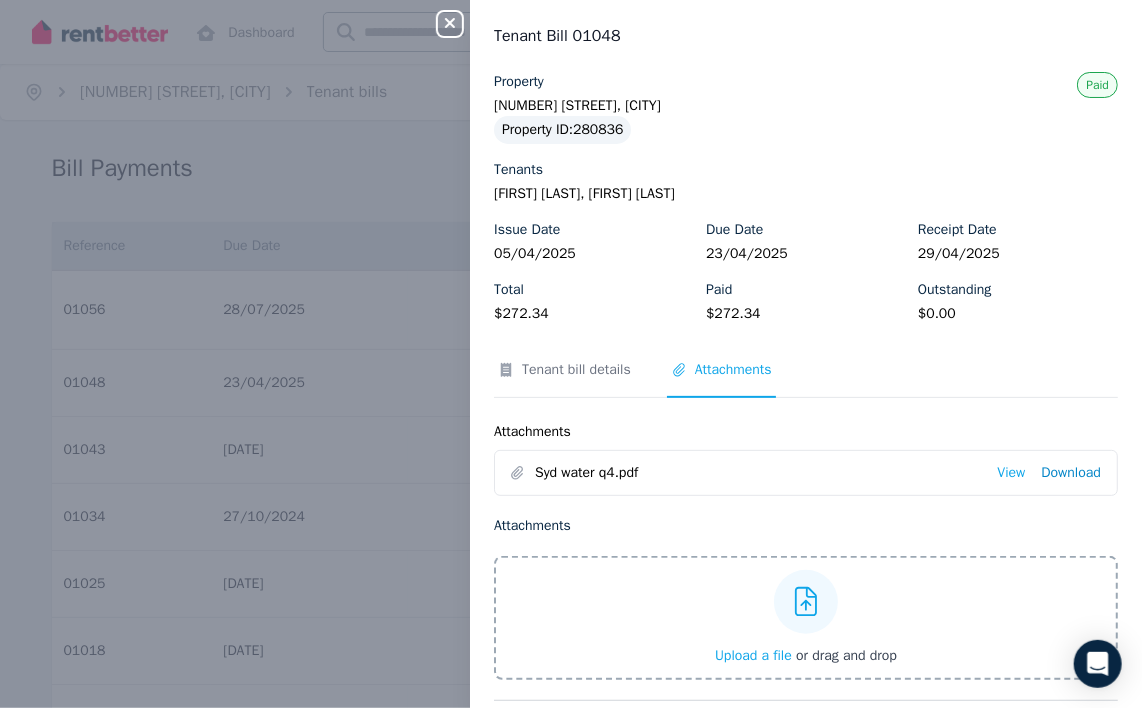 click on "Download" at bounding box center [1071, 473] 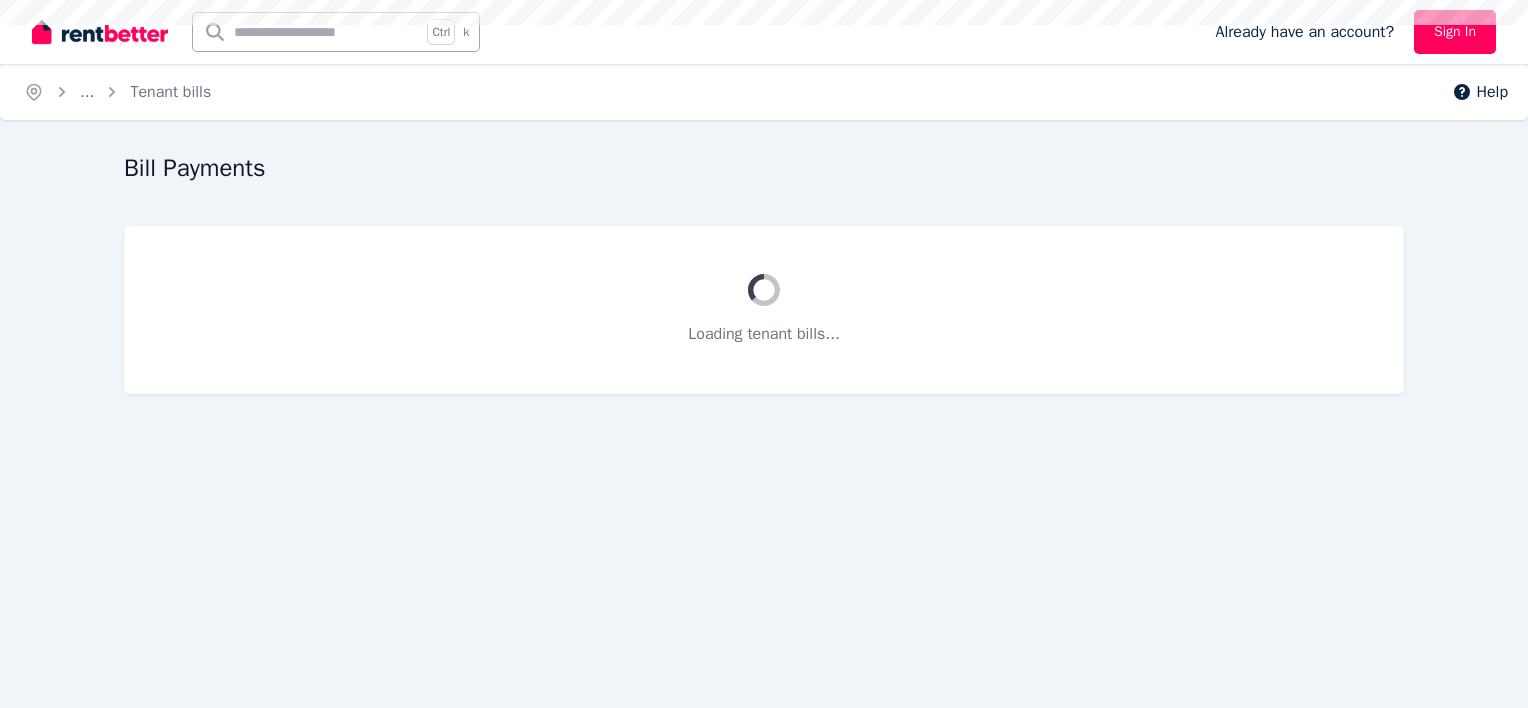 scroll, scrollTop: 0, scrollLeft: 0, axis: both 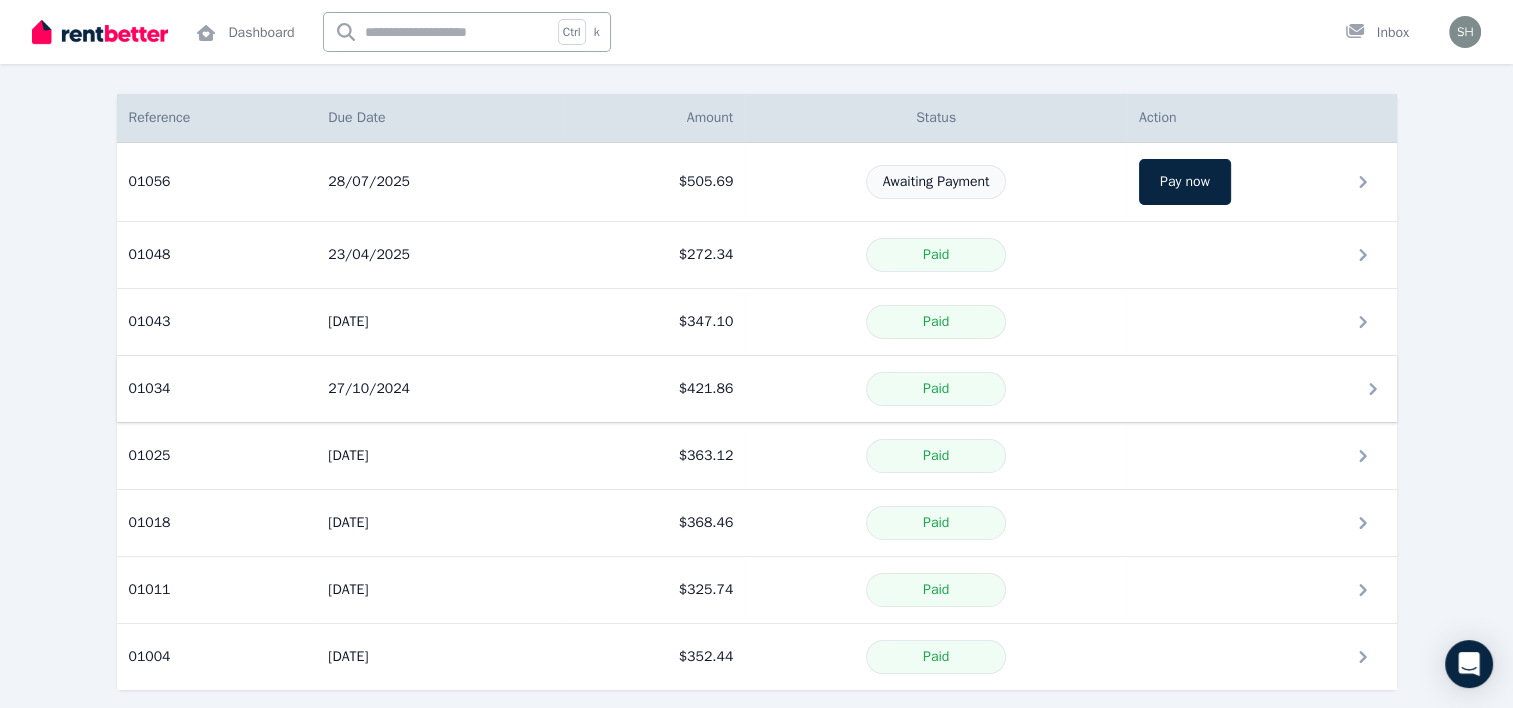 click 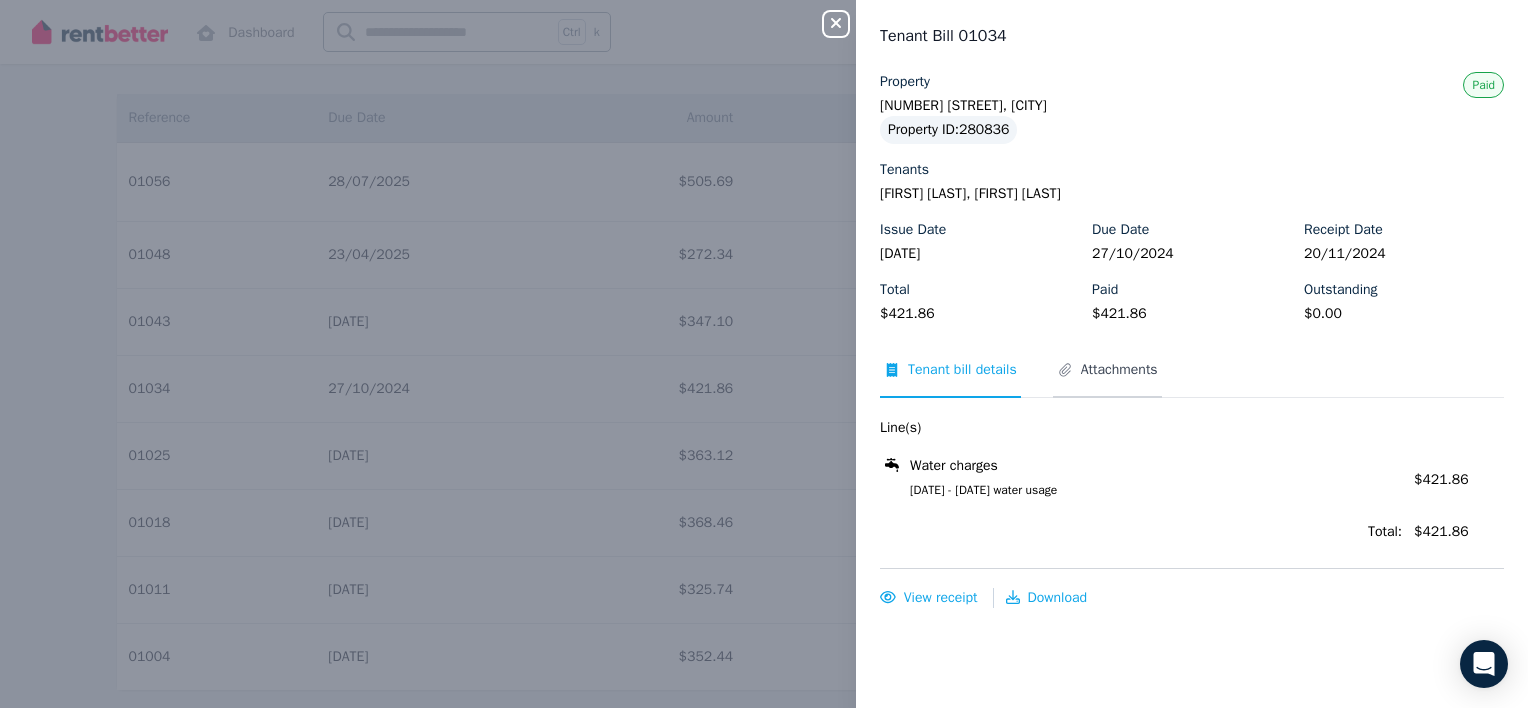 click on "Attachments" at bounding box center (1119, 370) 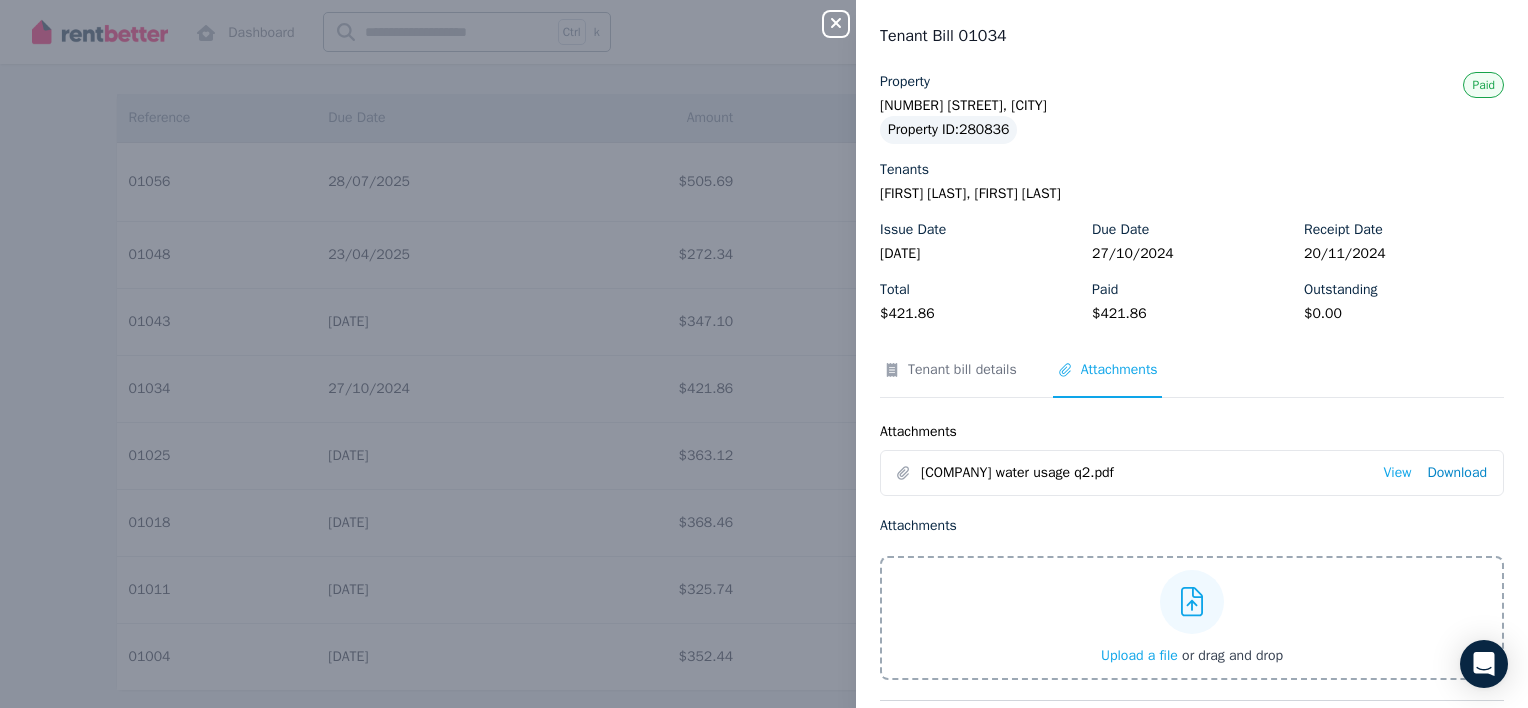 click on "Download" at bounding box center (1457, 473) 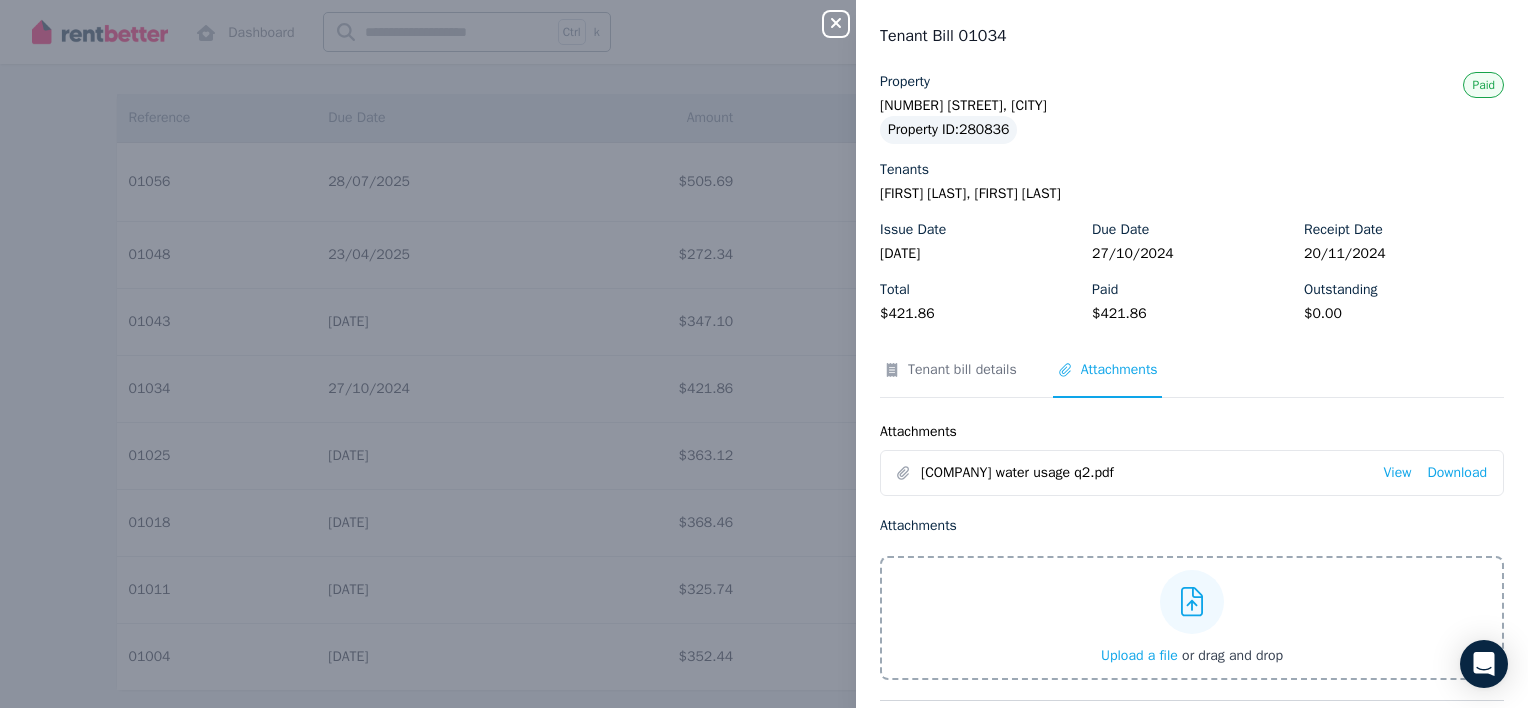 click 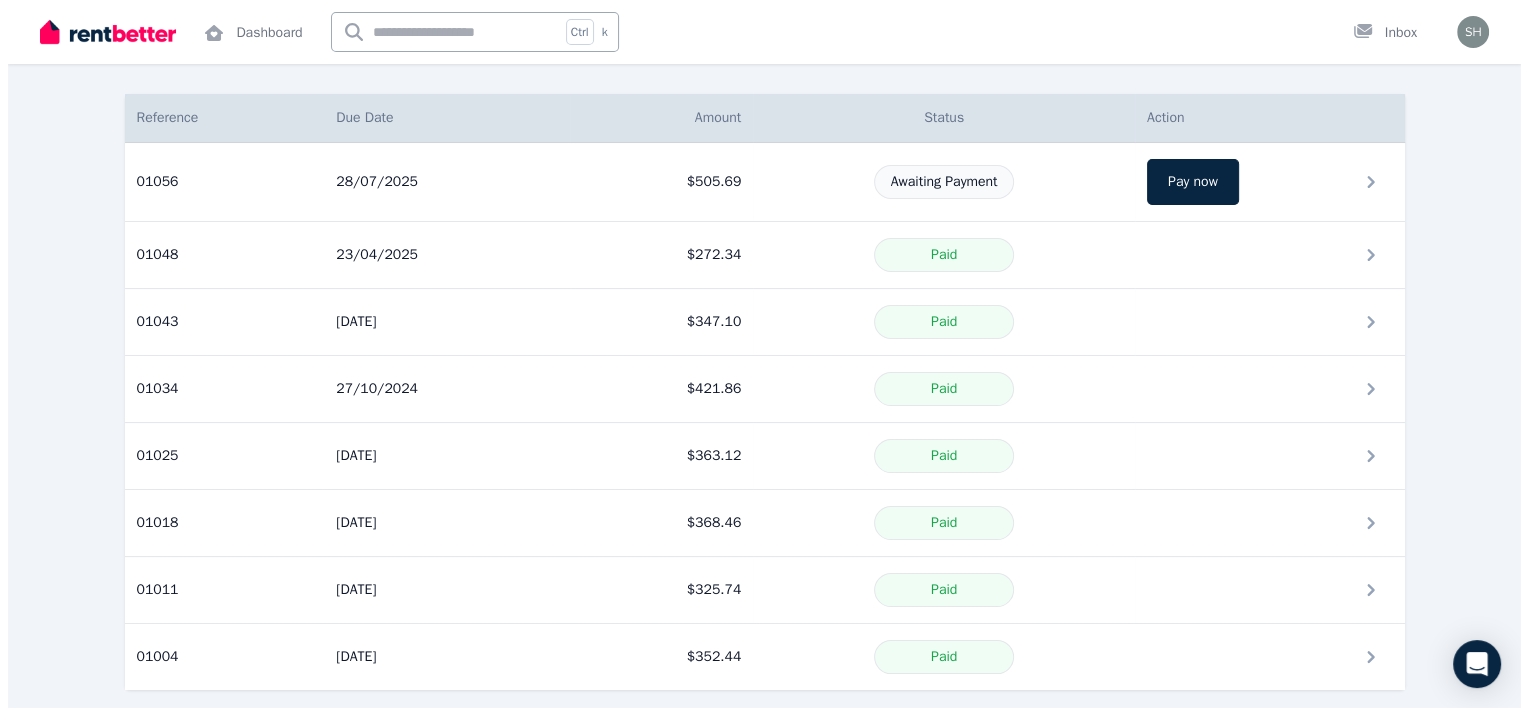scroll, scrollTop: 141, scrollLeft: 0, axis: vertical 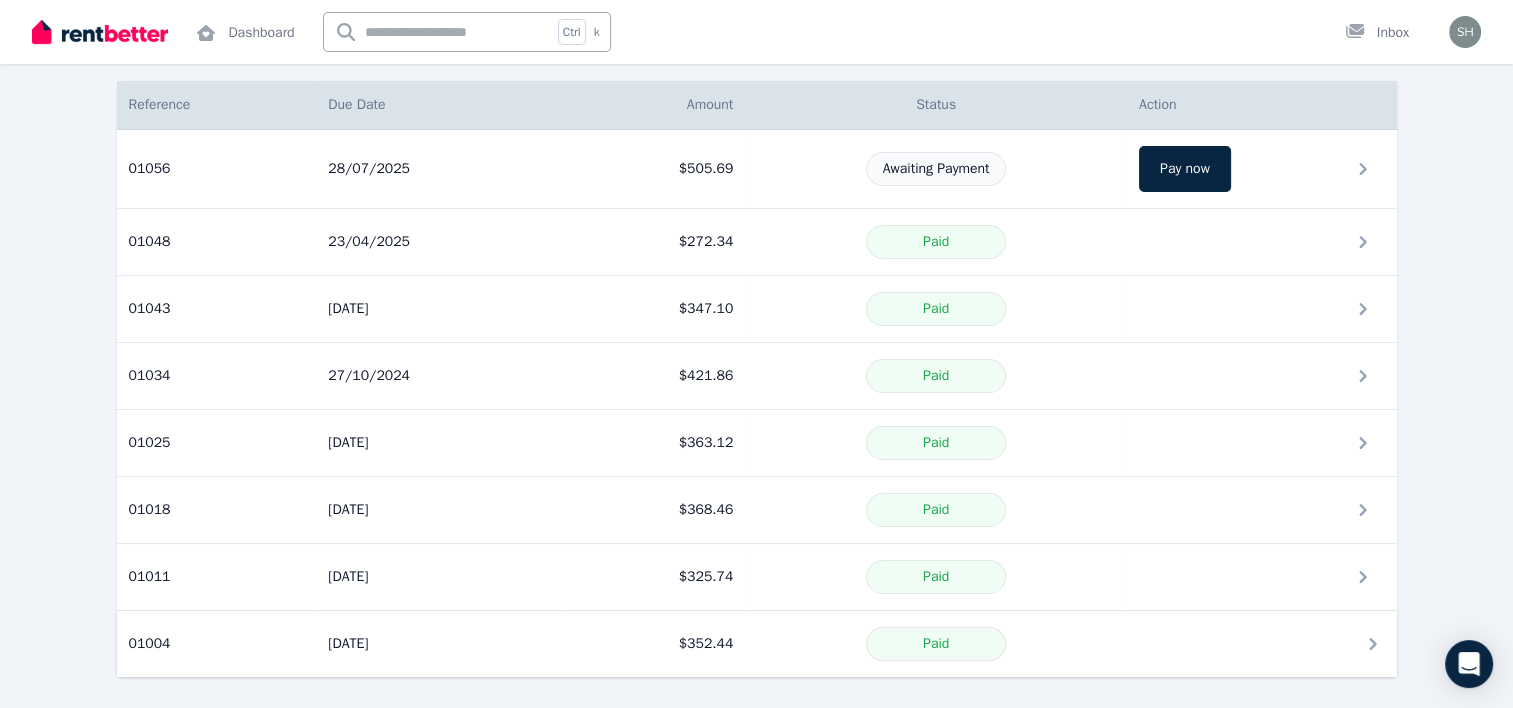 click 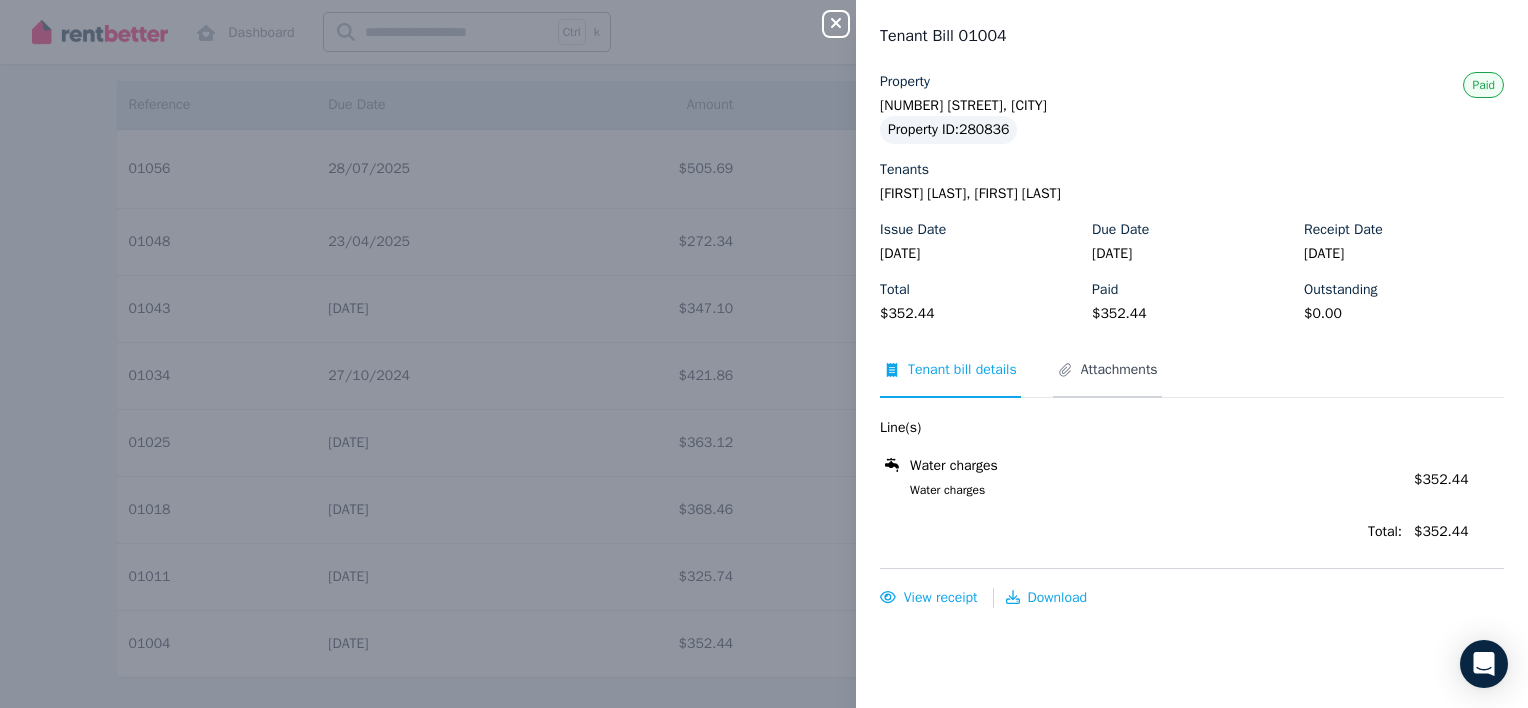 click on "Attachments" at bounding box center [1119, 370] 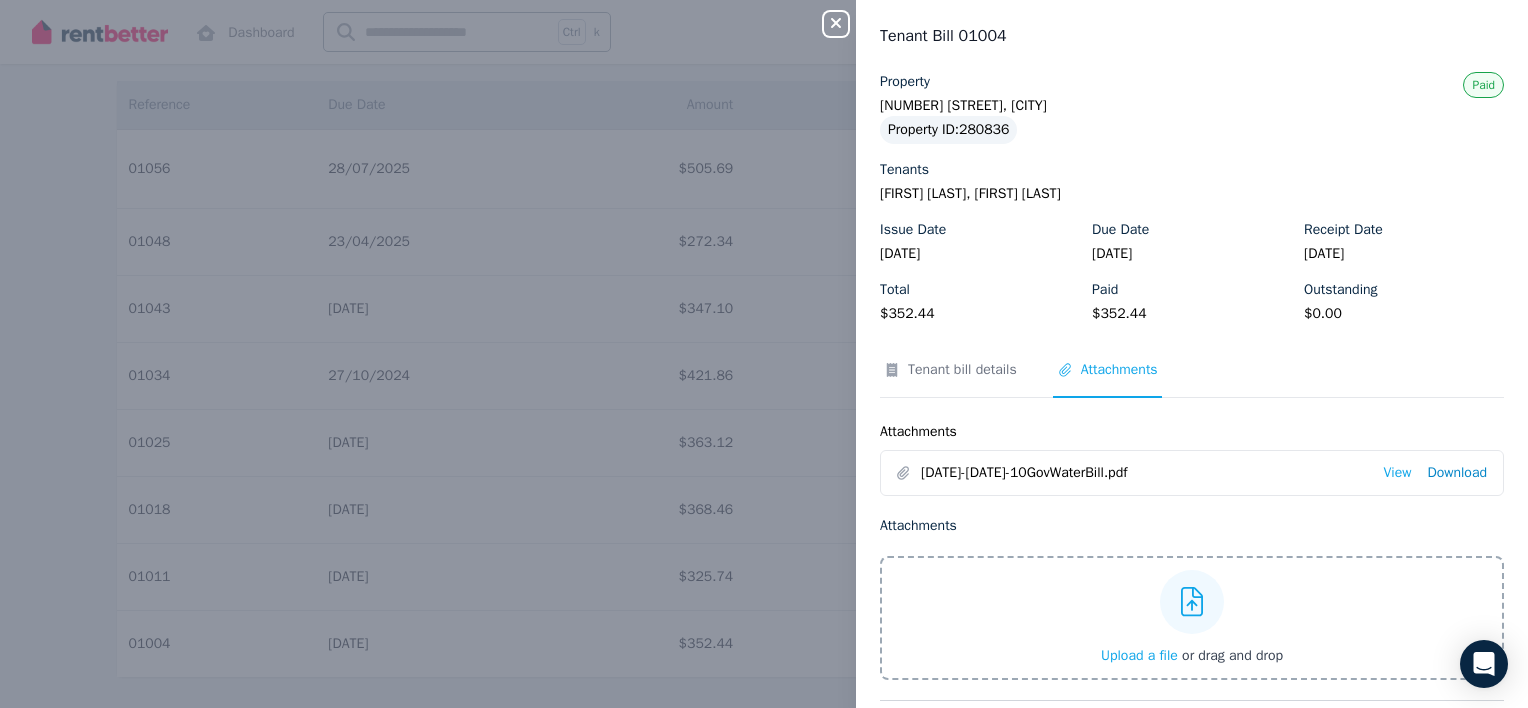 click on "Download" at bounding box center [1457, 473] 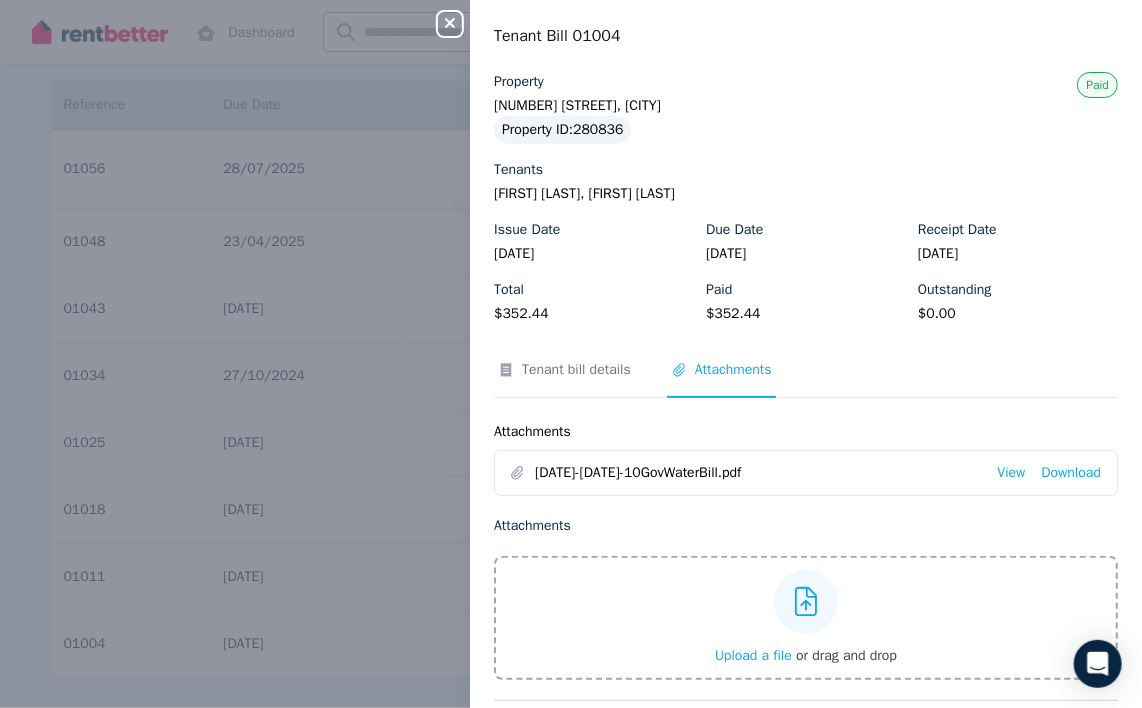 click on "Attachments" at bounding box center (733, 370) 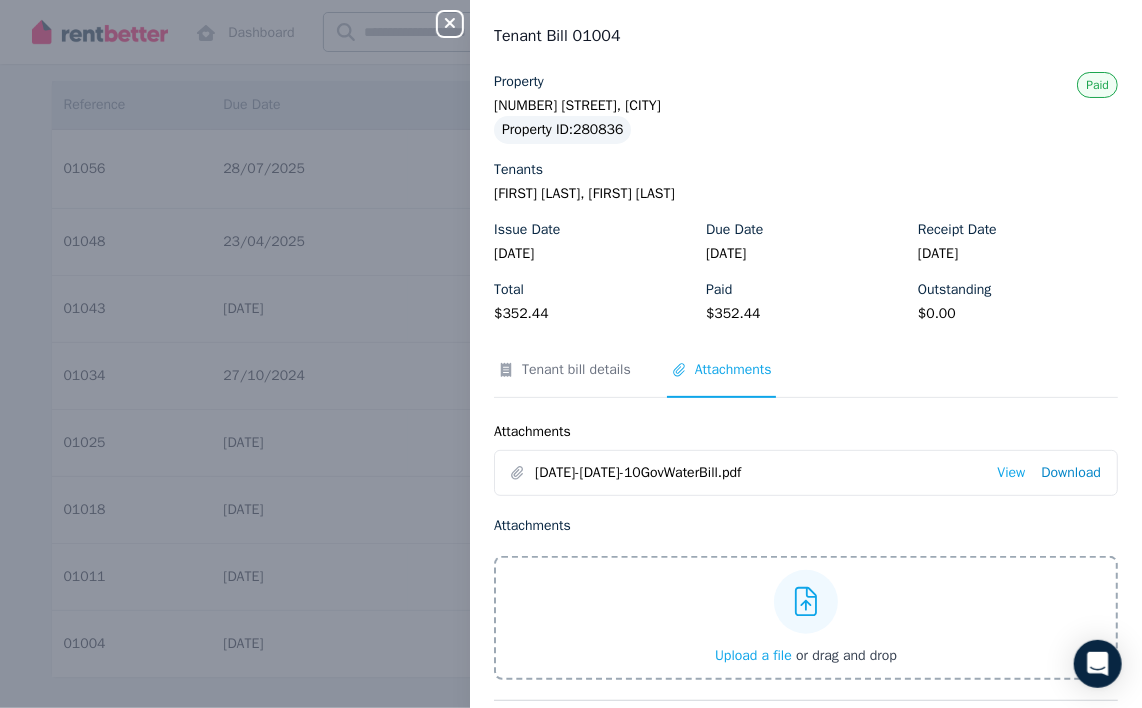 click on "Download" at bounding box center [1071, 473] 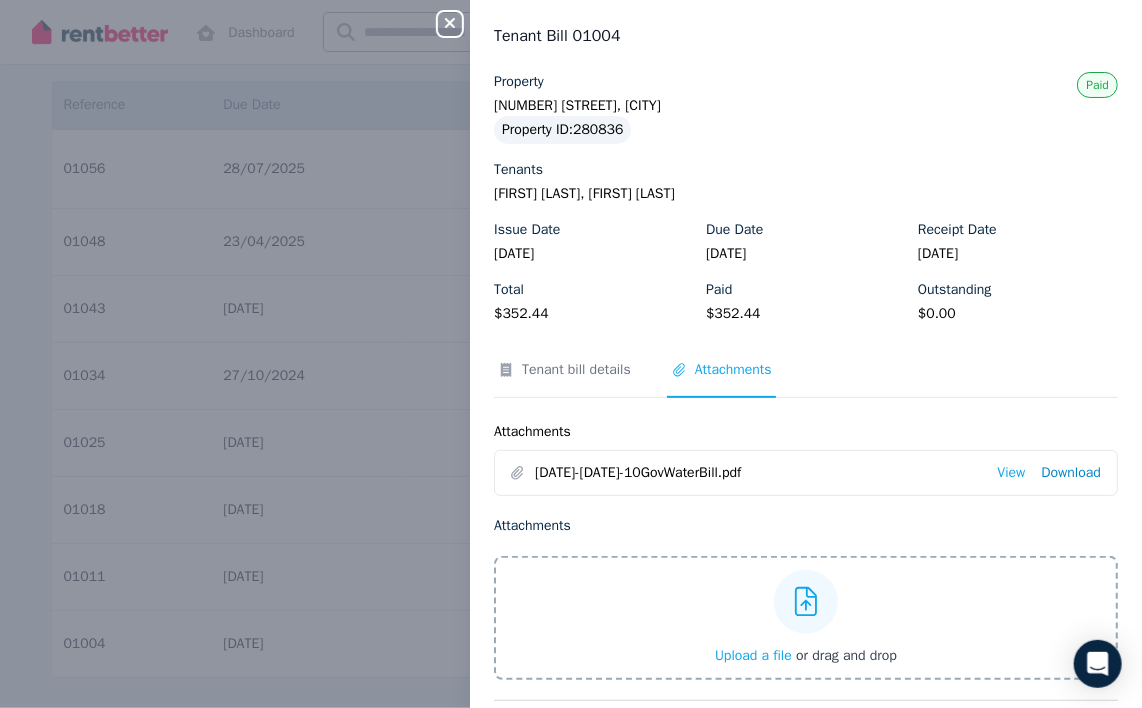 click on "Download" at bounding box center [1071, 473] 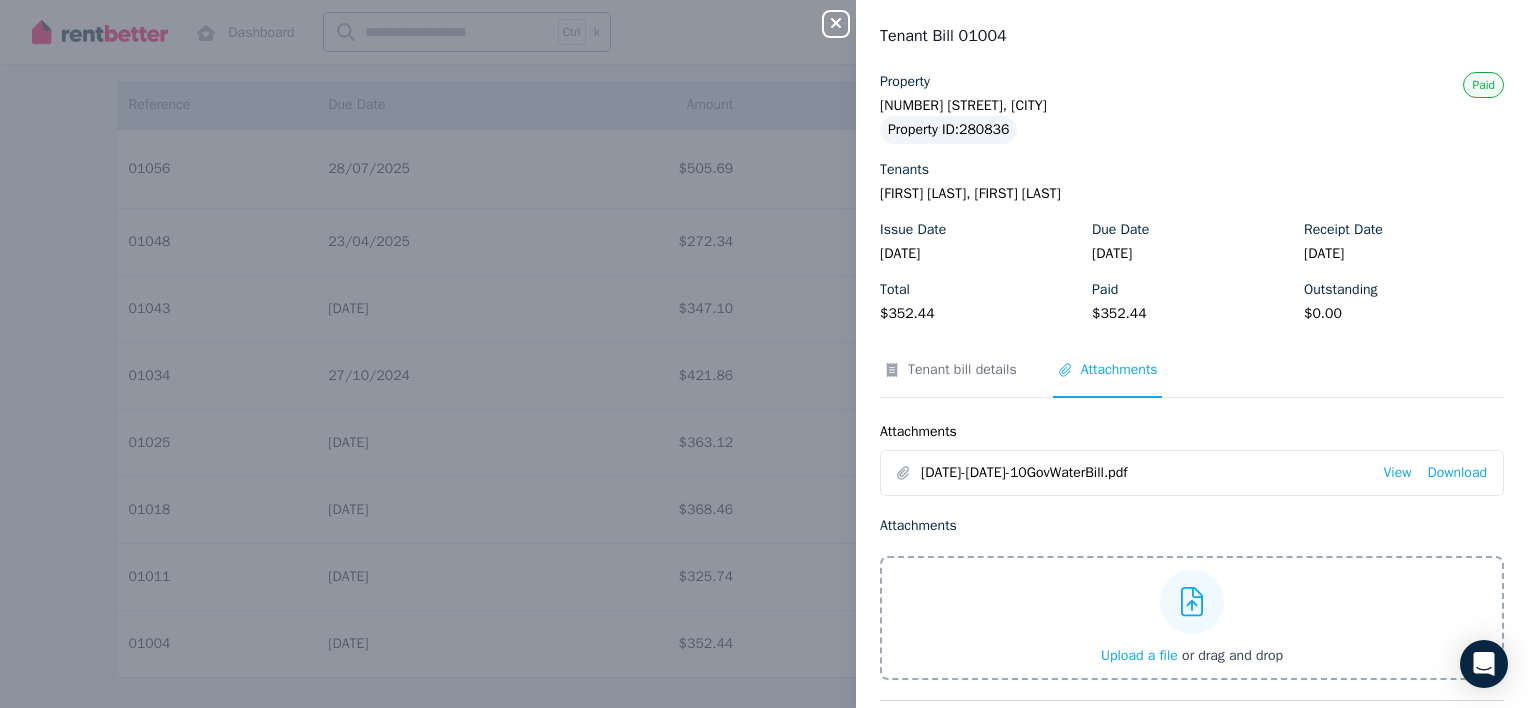 click 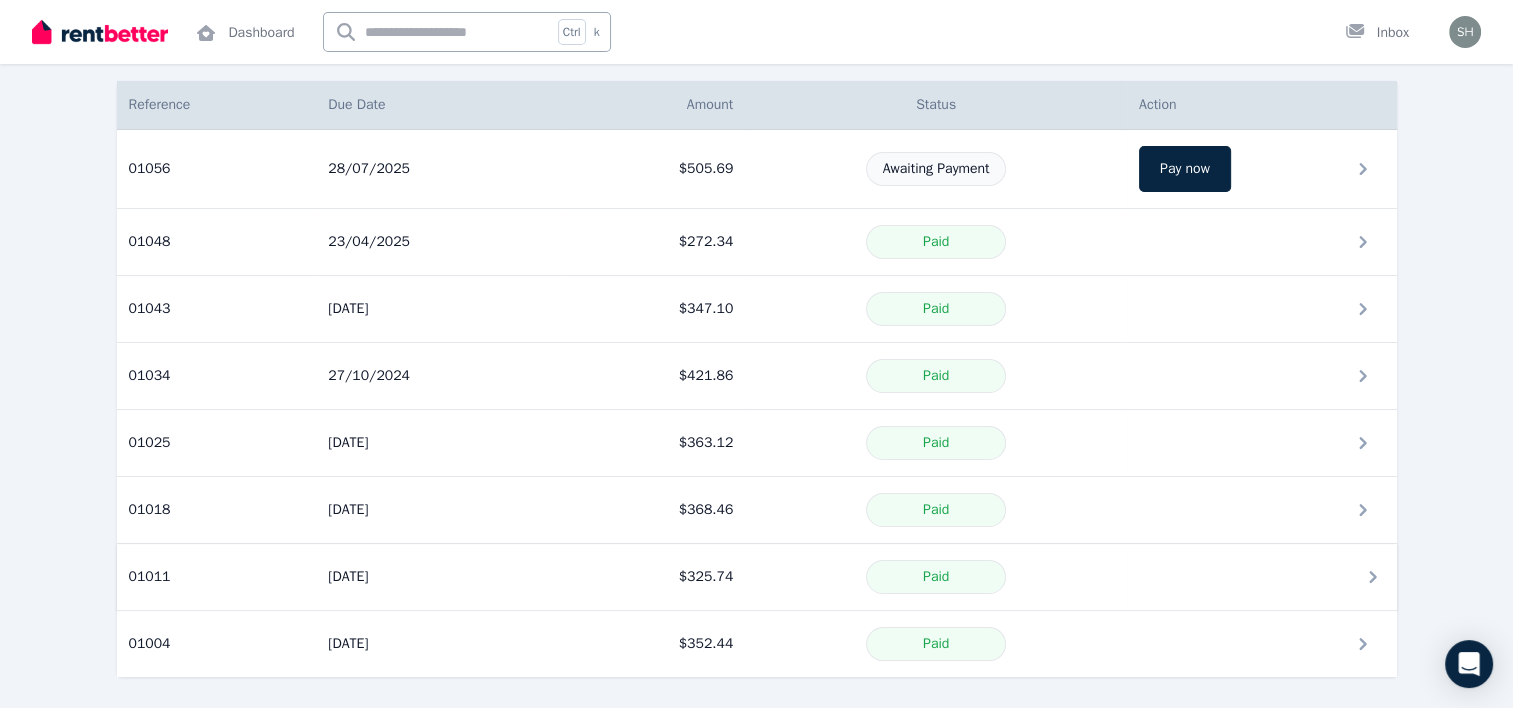 click 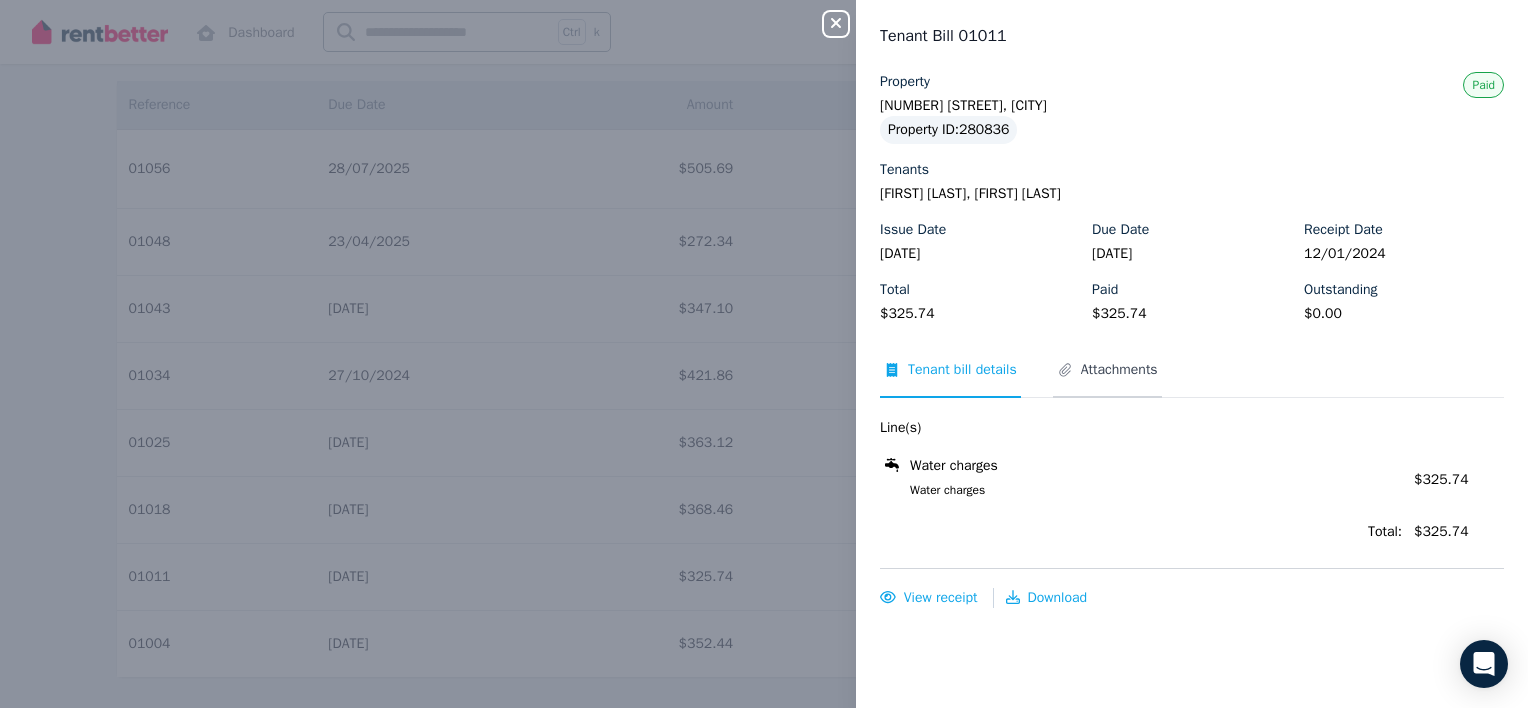 click on "Attachments" at bounding box center (1119, 370) 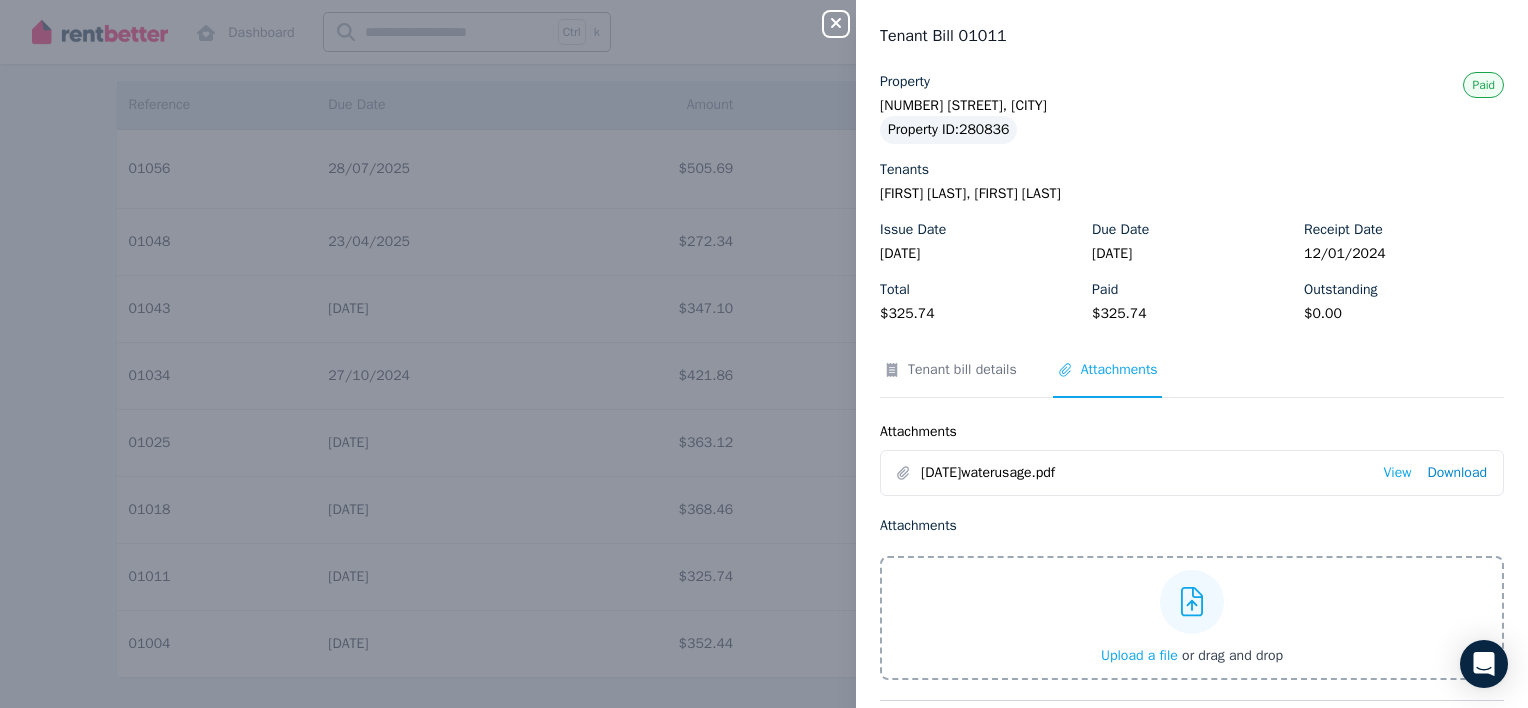 click on "Download" at bounding box center (1457, 473) 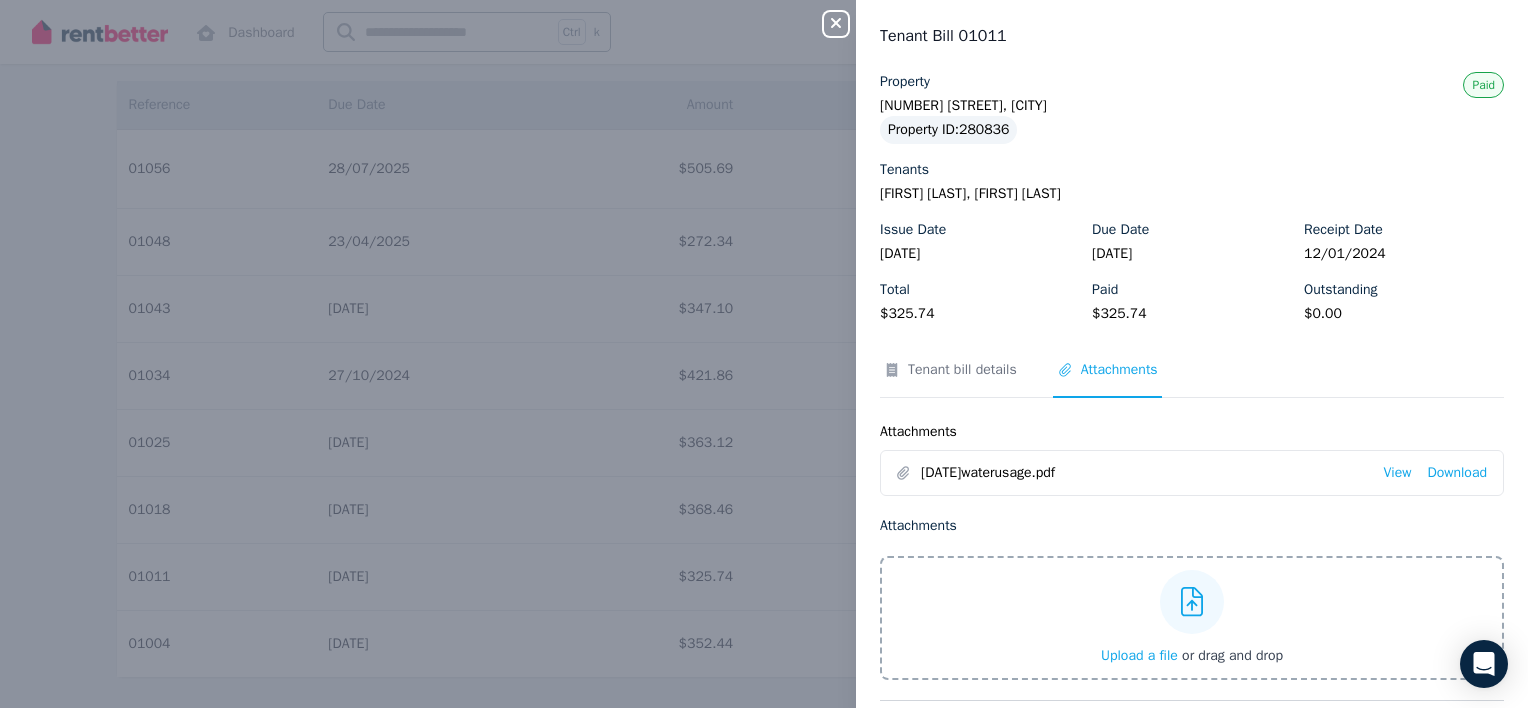 click 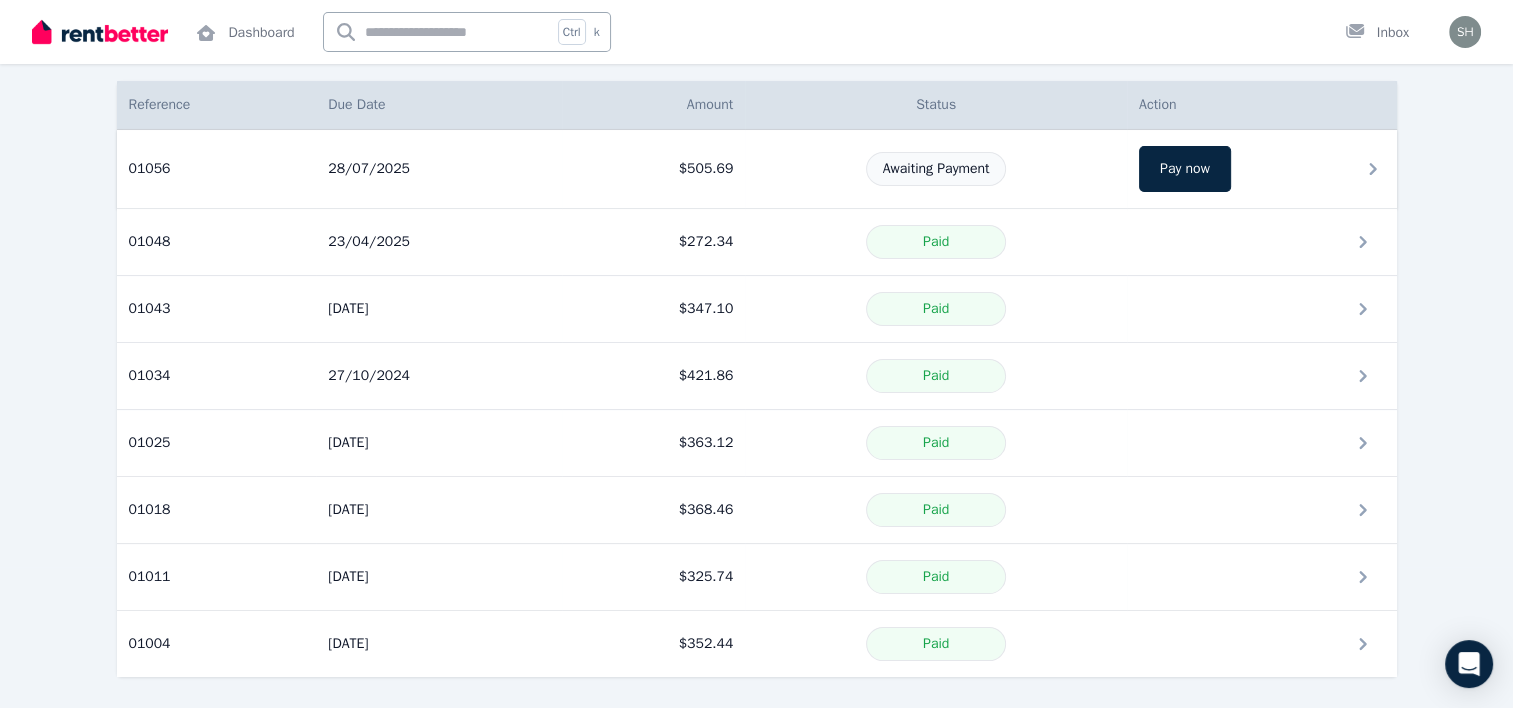 click 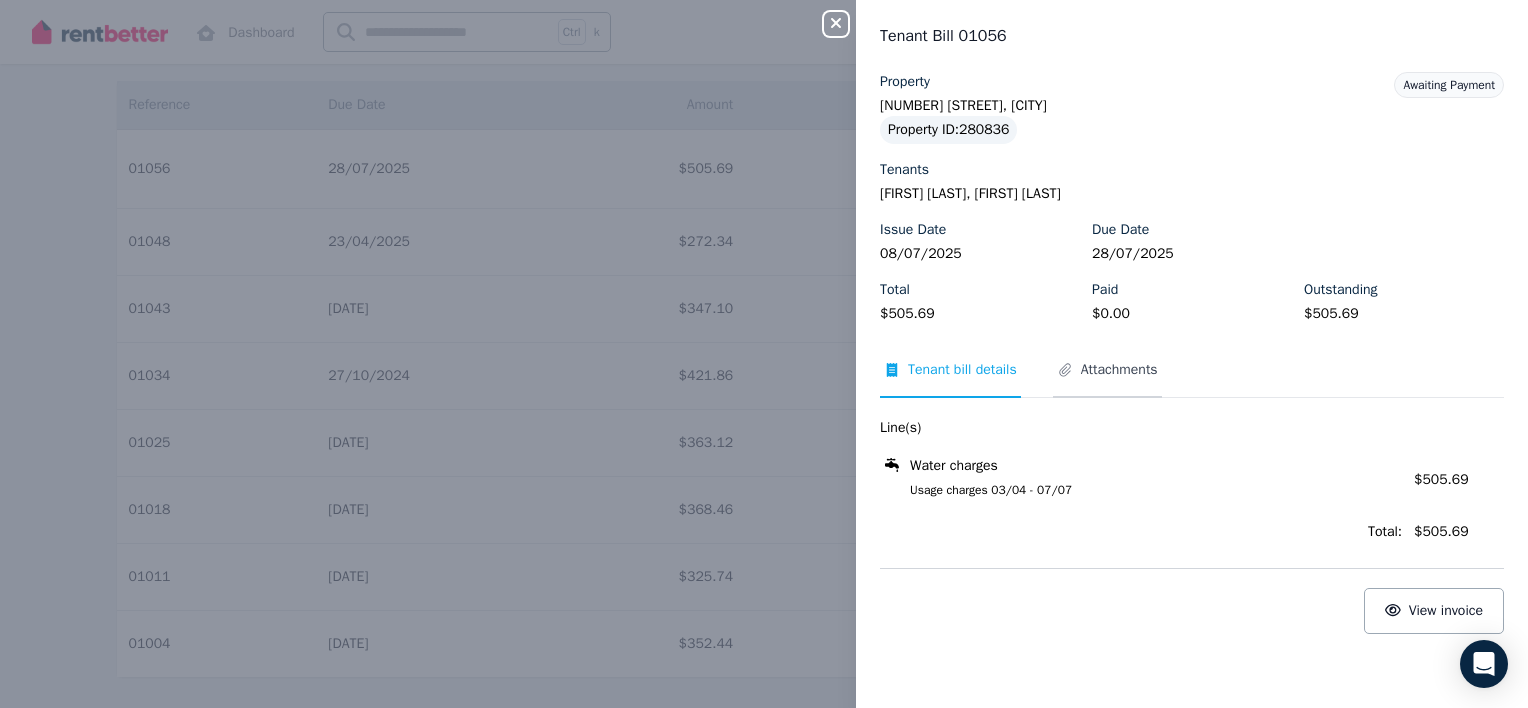 click 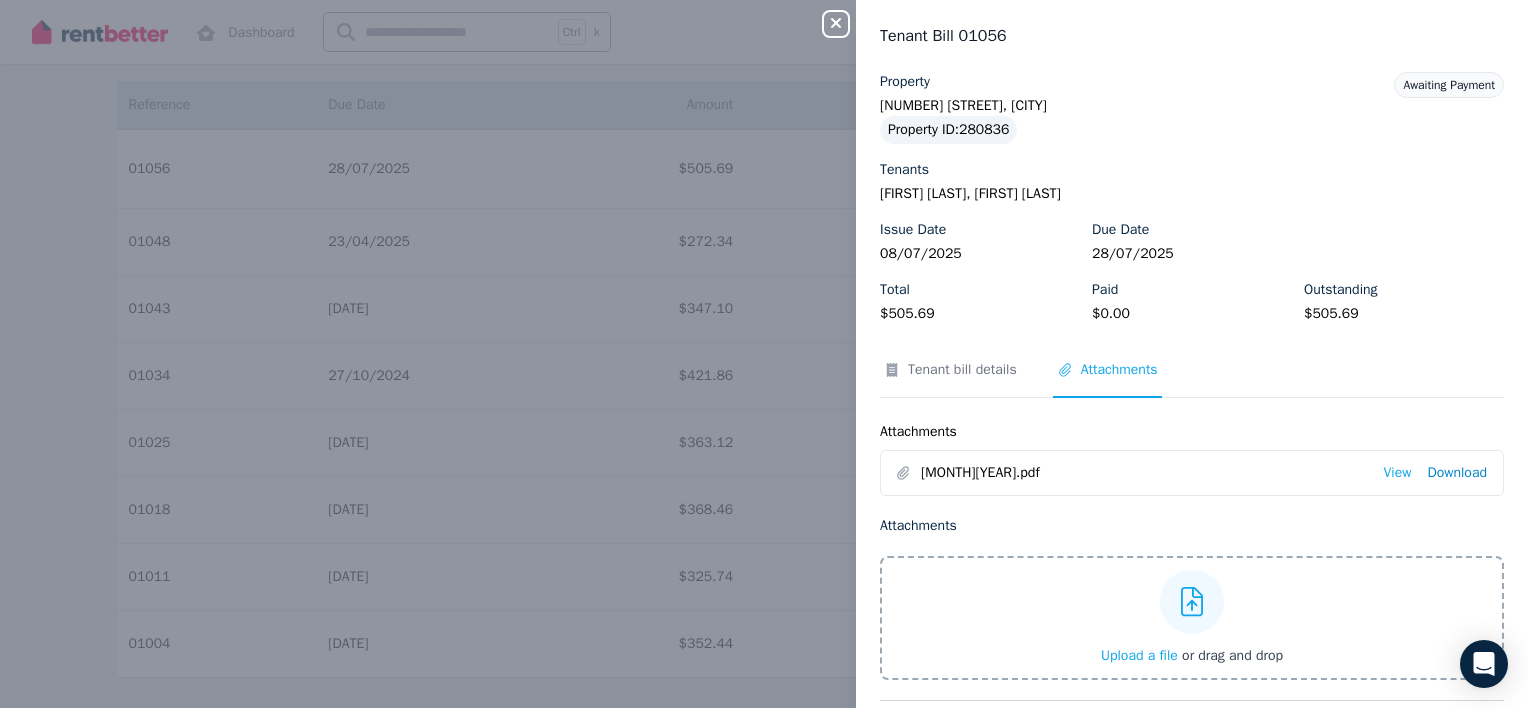 click on "Download" at bounding box center [1457, 473] 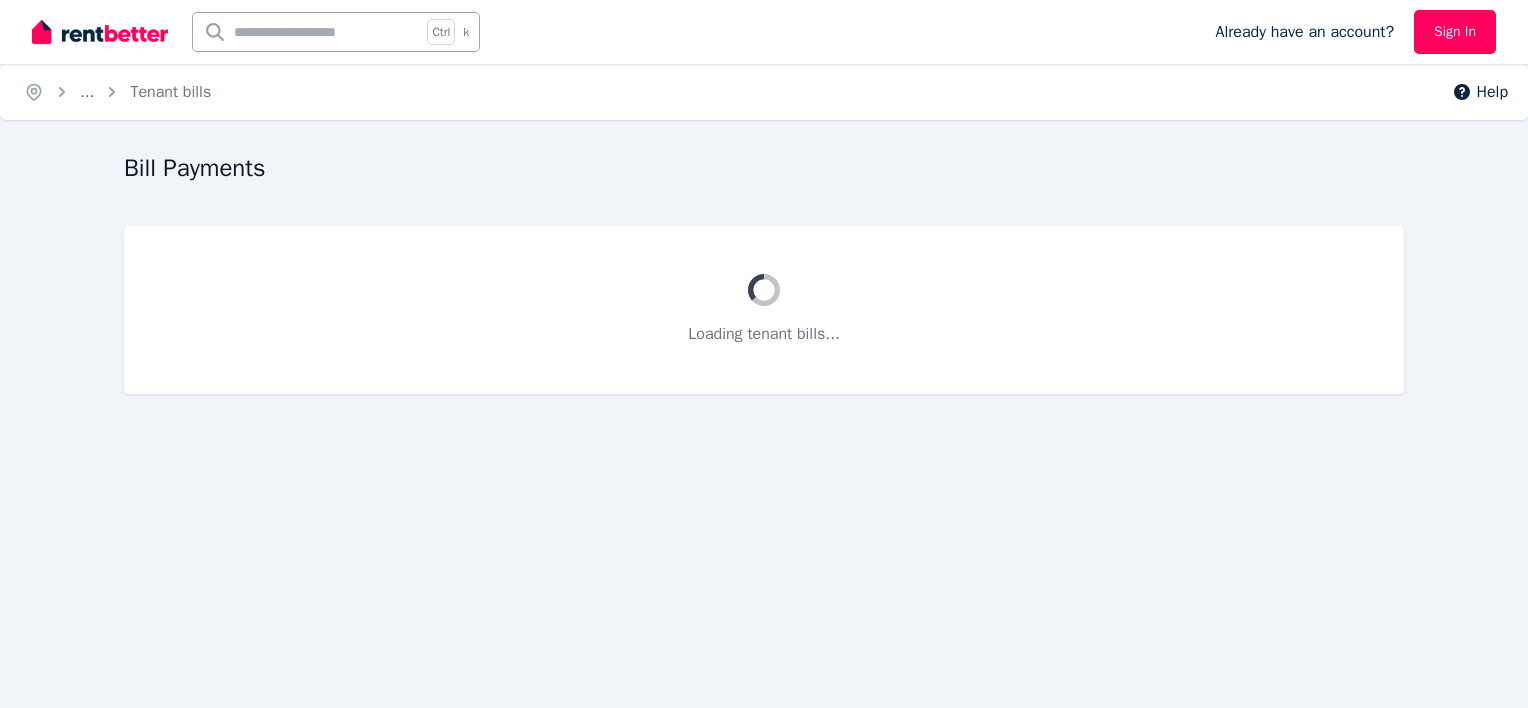 scroll, scrollTop: 0, scrollLeft: 0, axis: both 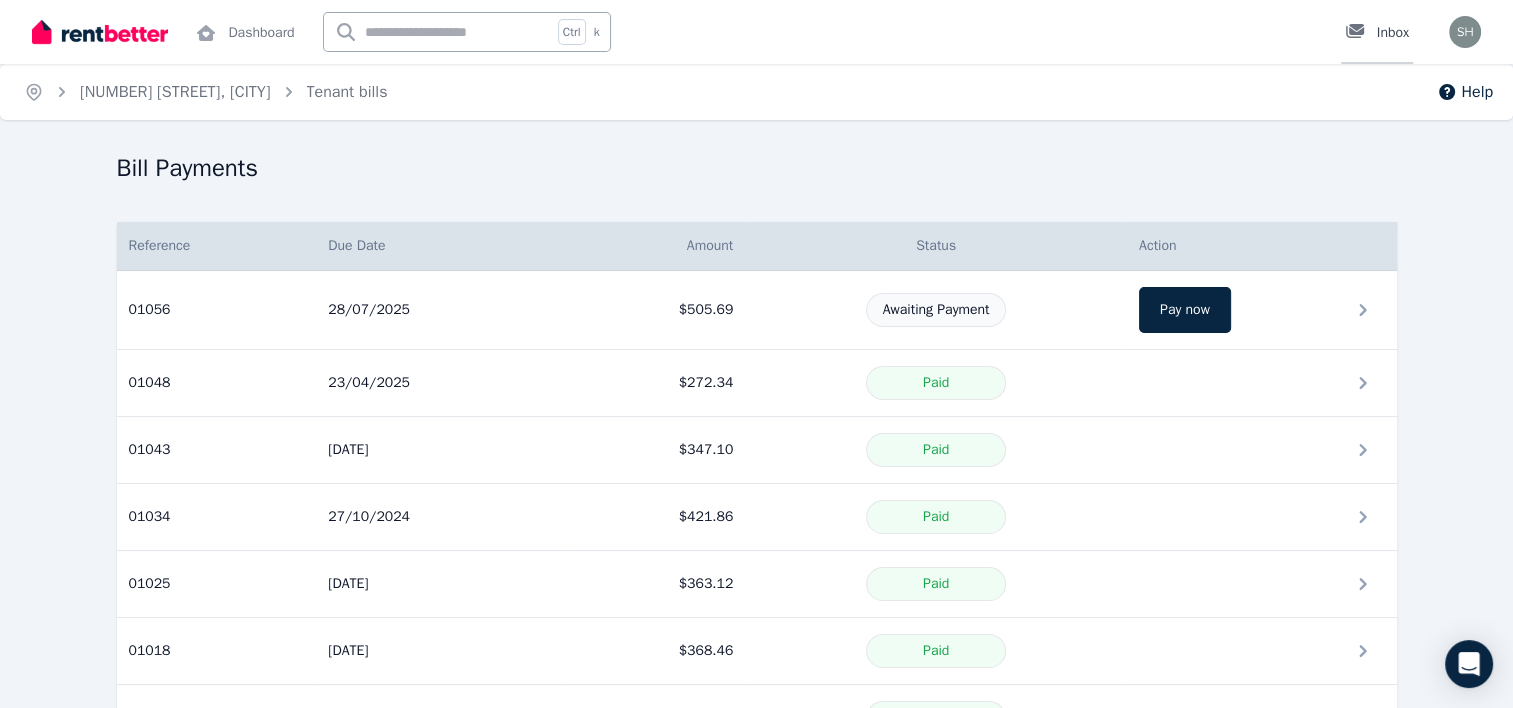 click 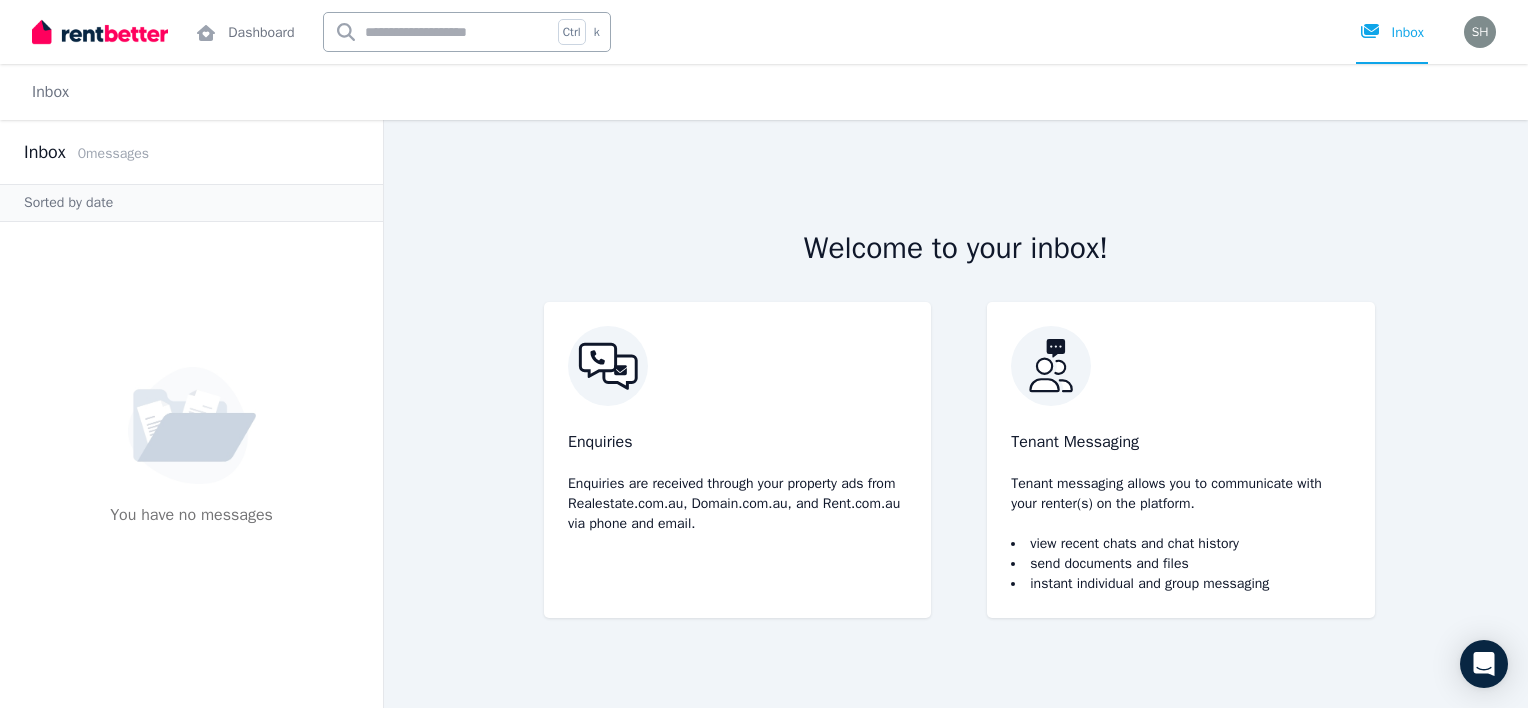 click at bounding box center (1180, 366) 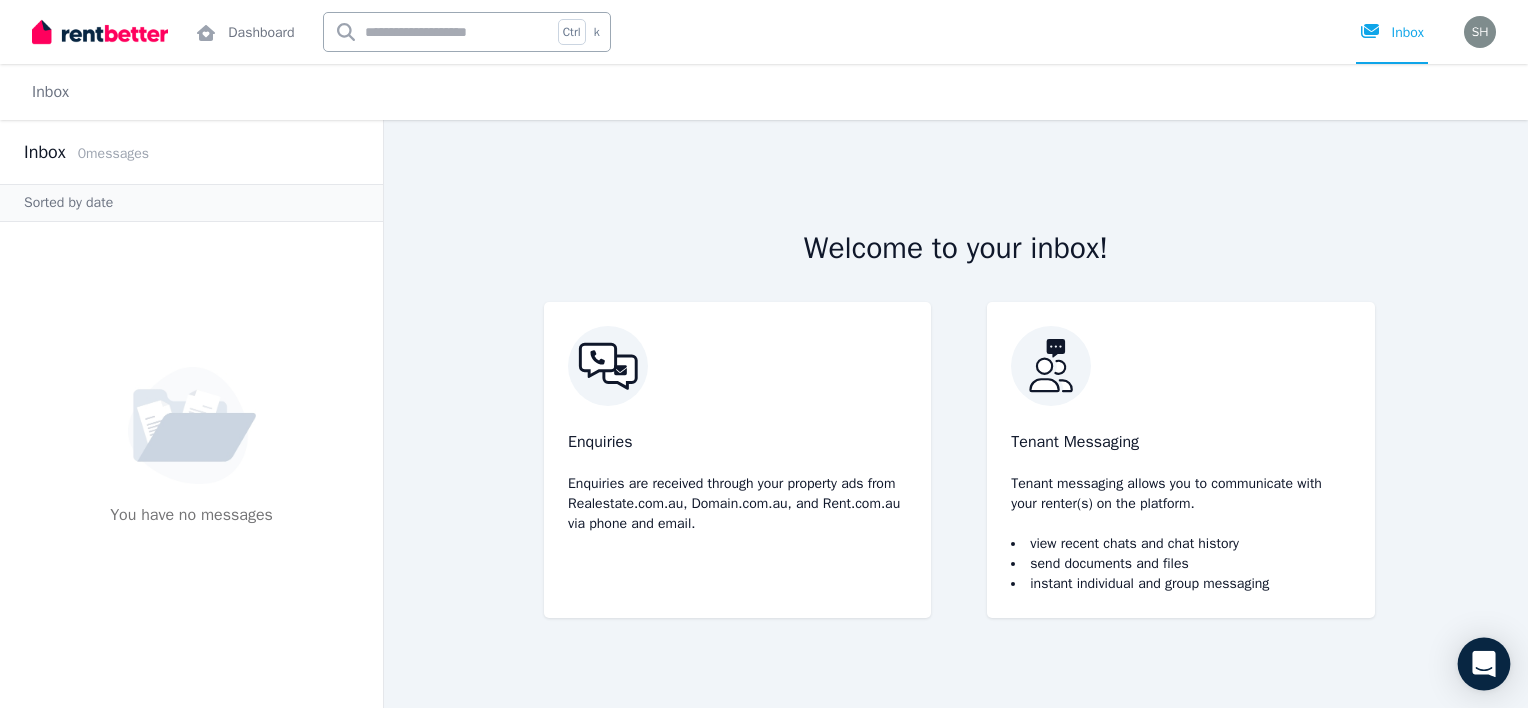 click 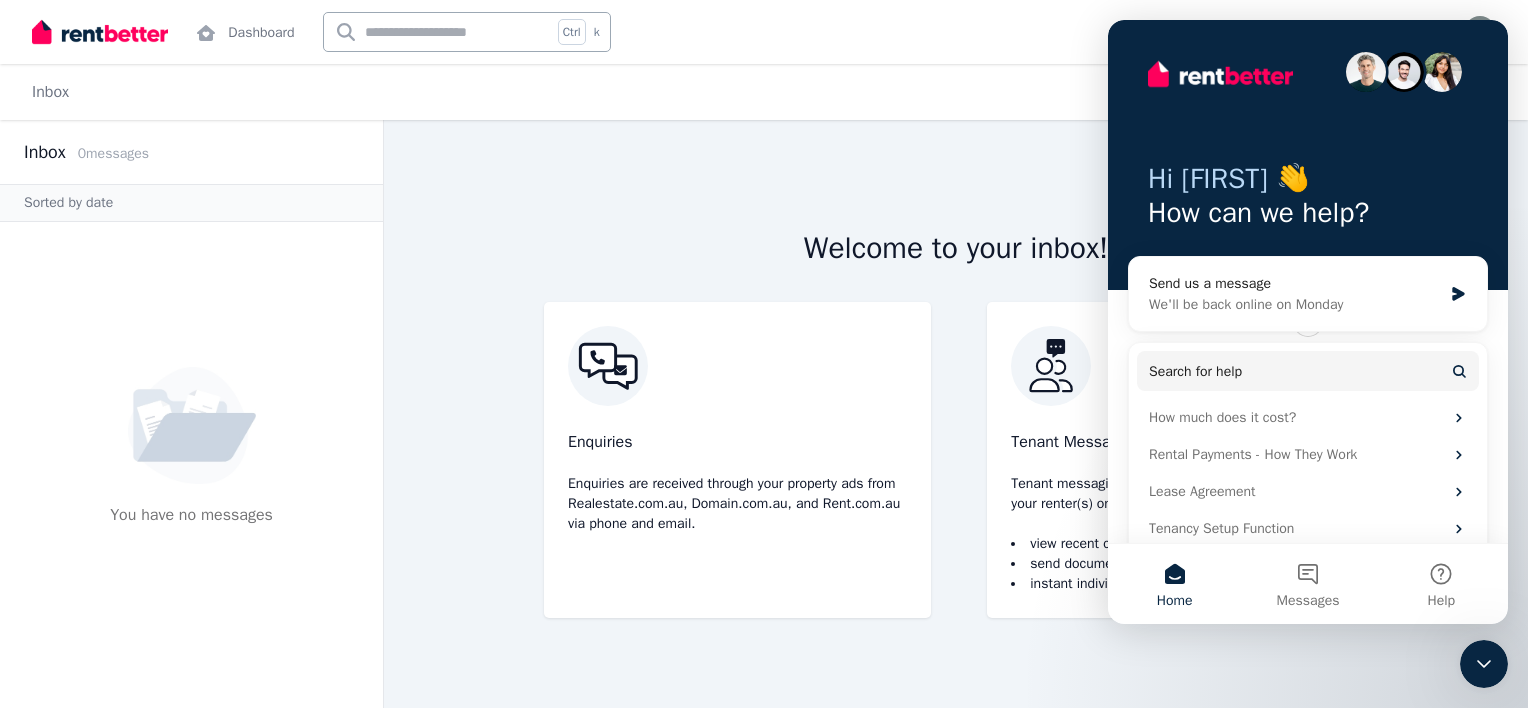 scroll, scrollTop: 0, scrollLeft: 0, axis: both 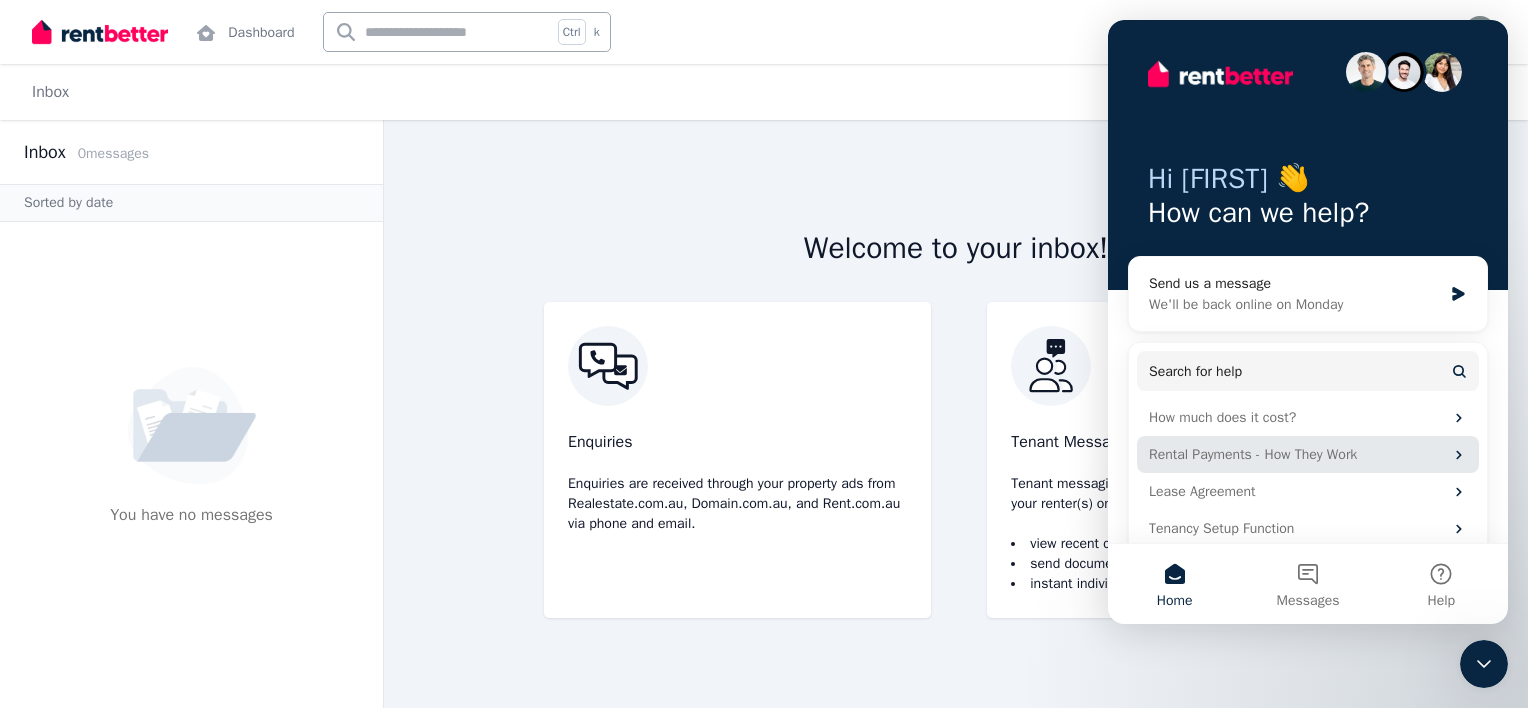 click 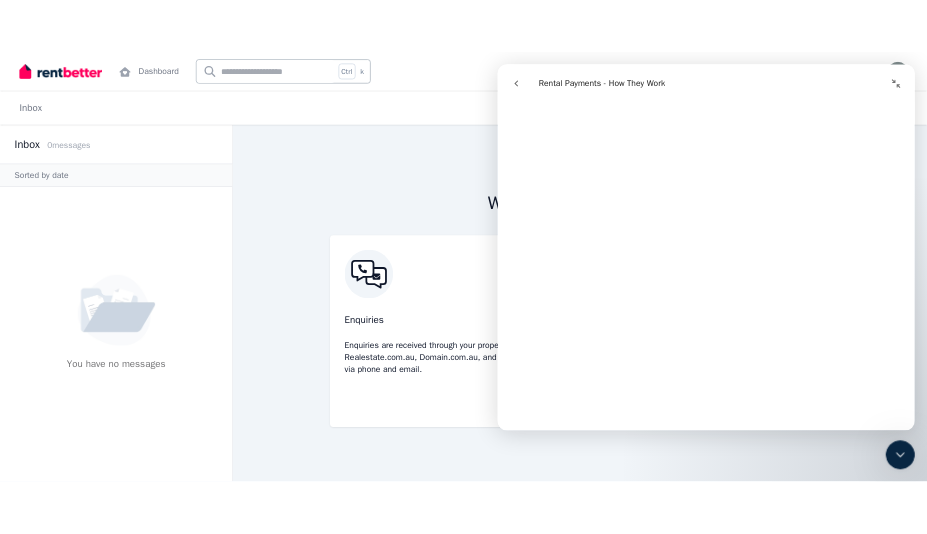 scroll, scrollTop: 0, scrollLeft: 0, axis: both 